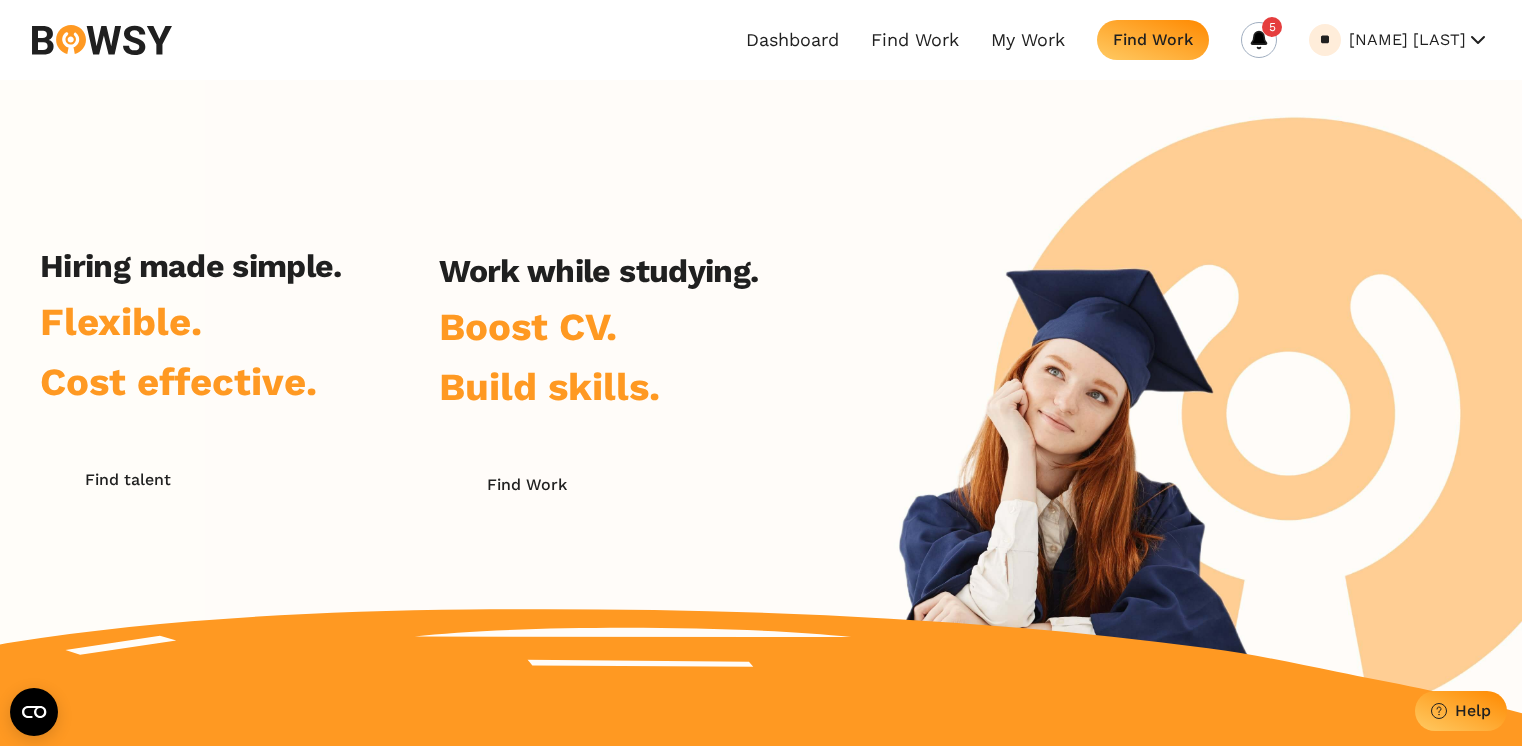 scroll, scrollTop: 0, scrollLeft: 0, axis: both 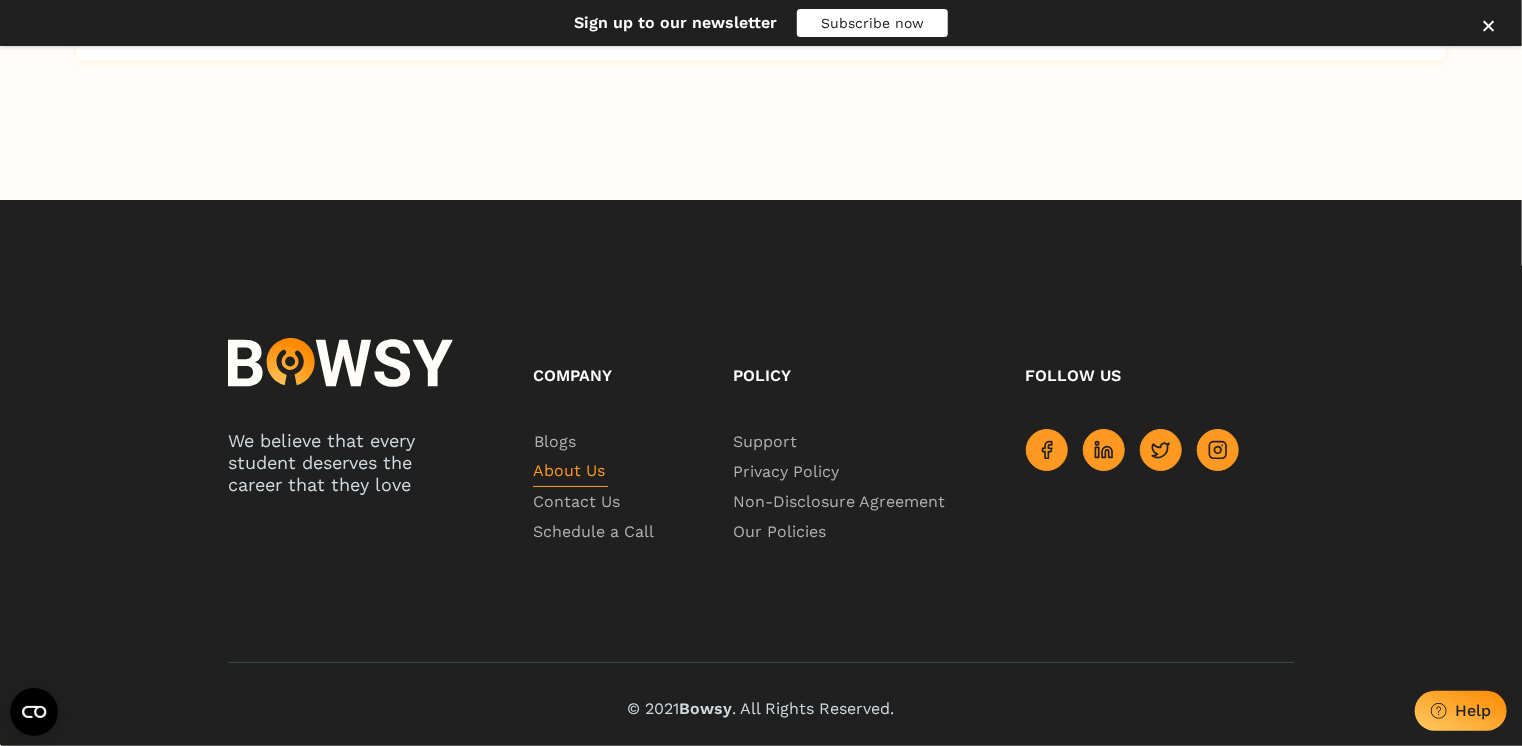click on "About Us" at bounding box center [570, 472] 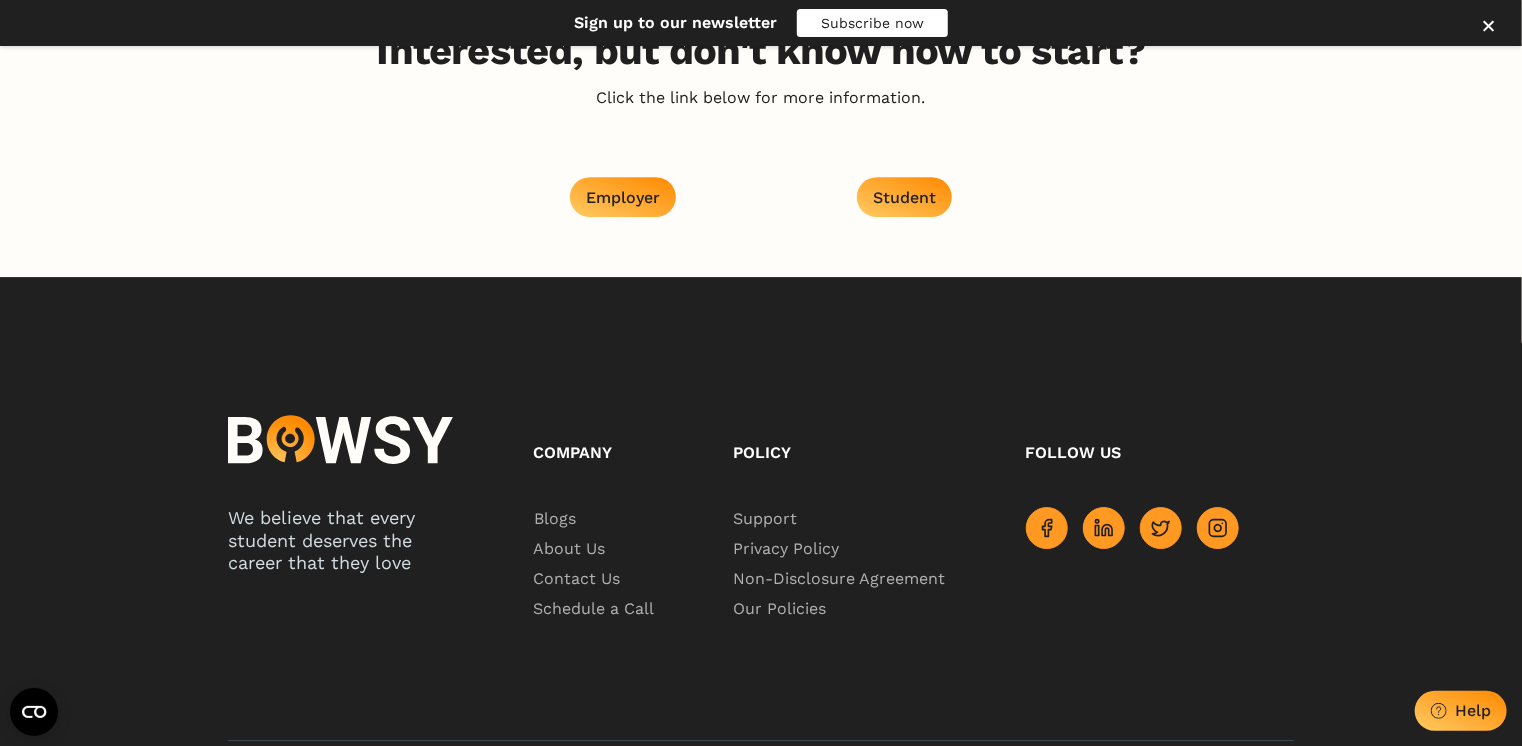 scroll, scrollTop: 3144, scrollLeft: 0, axis: vertical 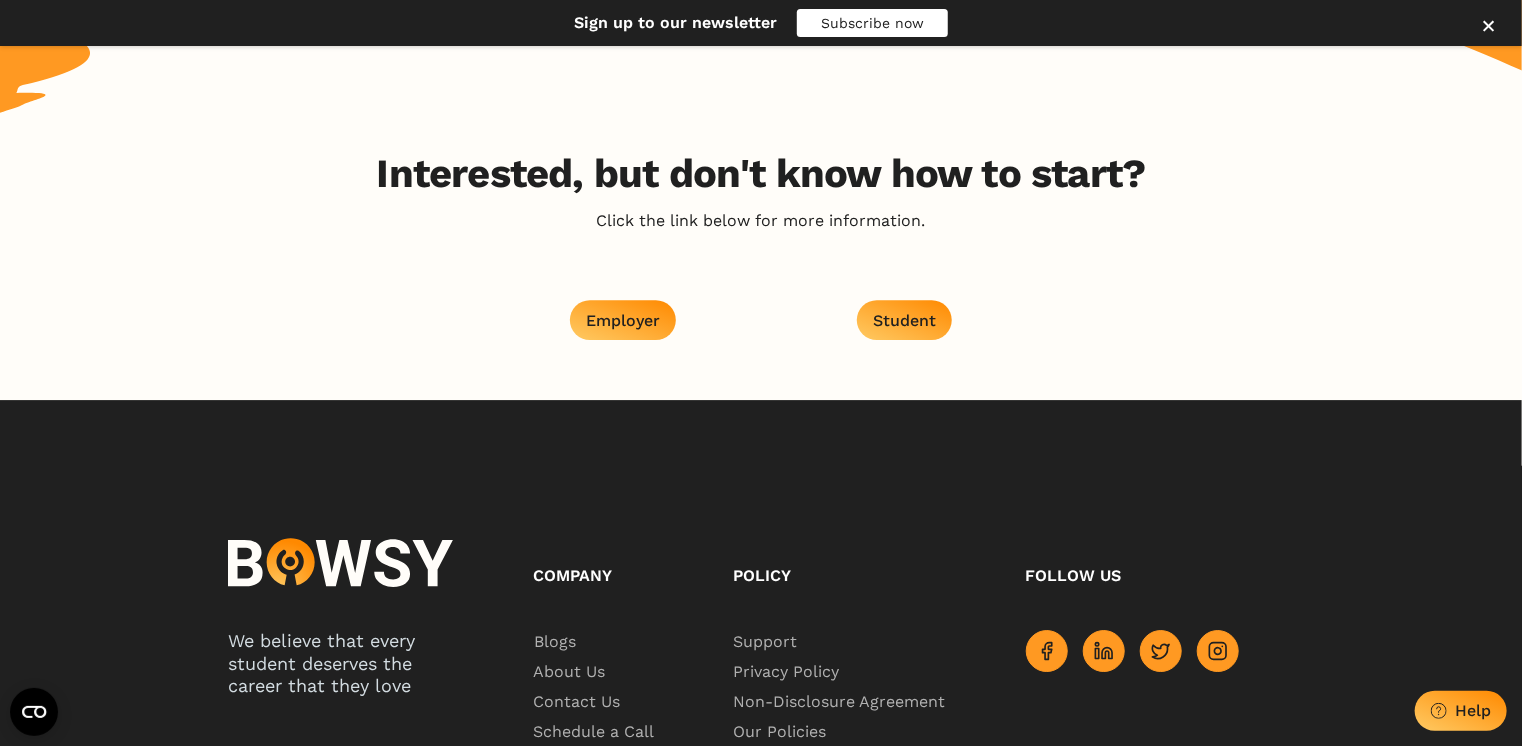 click on "Student" at bounding box center (904, 320) 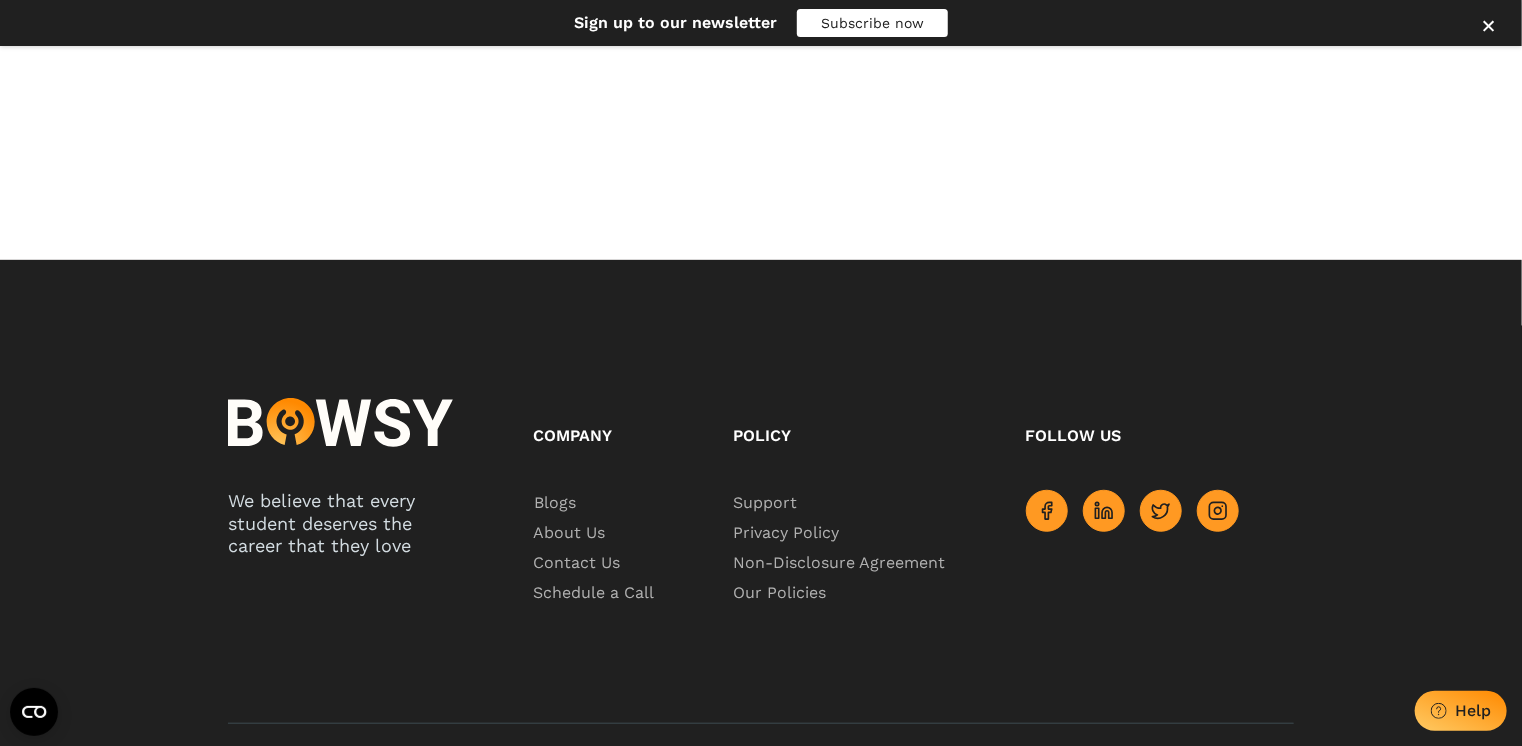 scroll, scrollTop: 240, scrollLeft: 0, axis: vertical 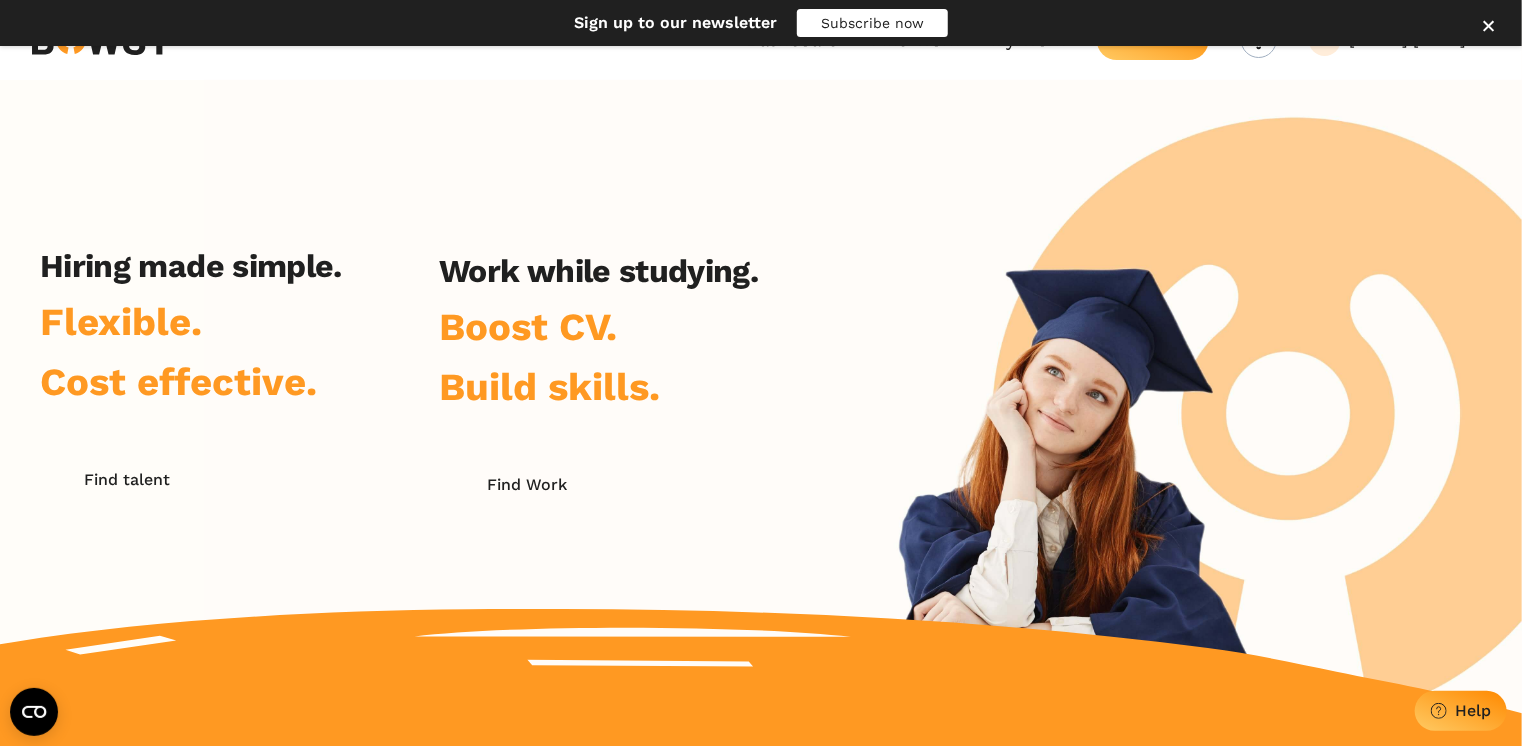 click at bounding box center (1488, 27) 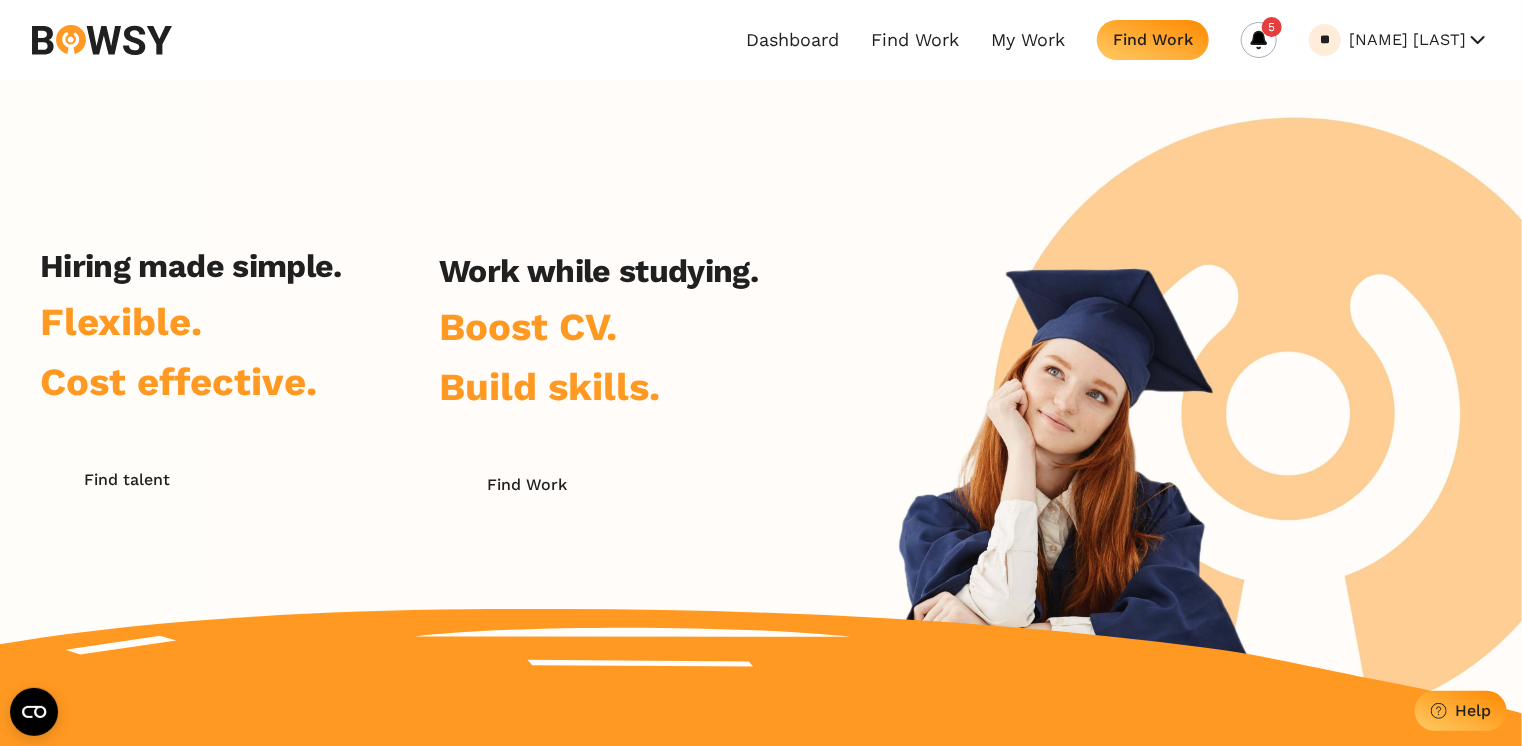 click on "[NAME] [LAST]" at bounding box center [1419, 40] 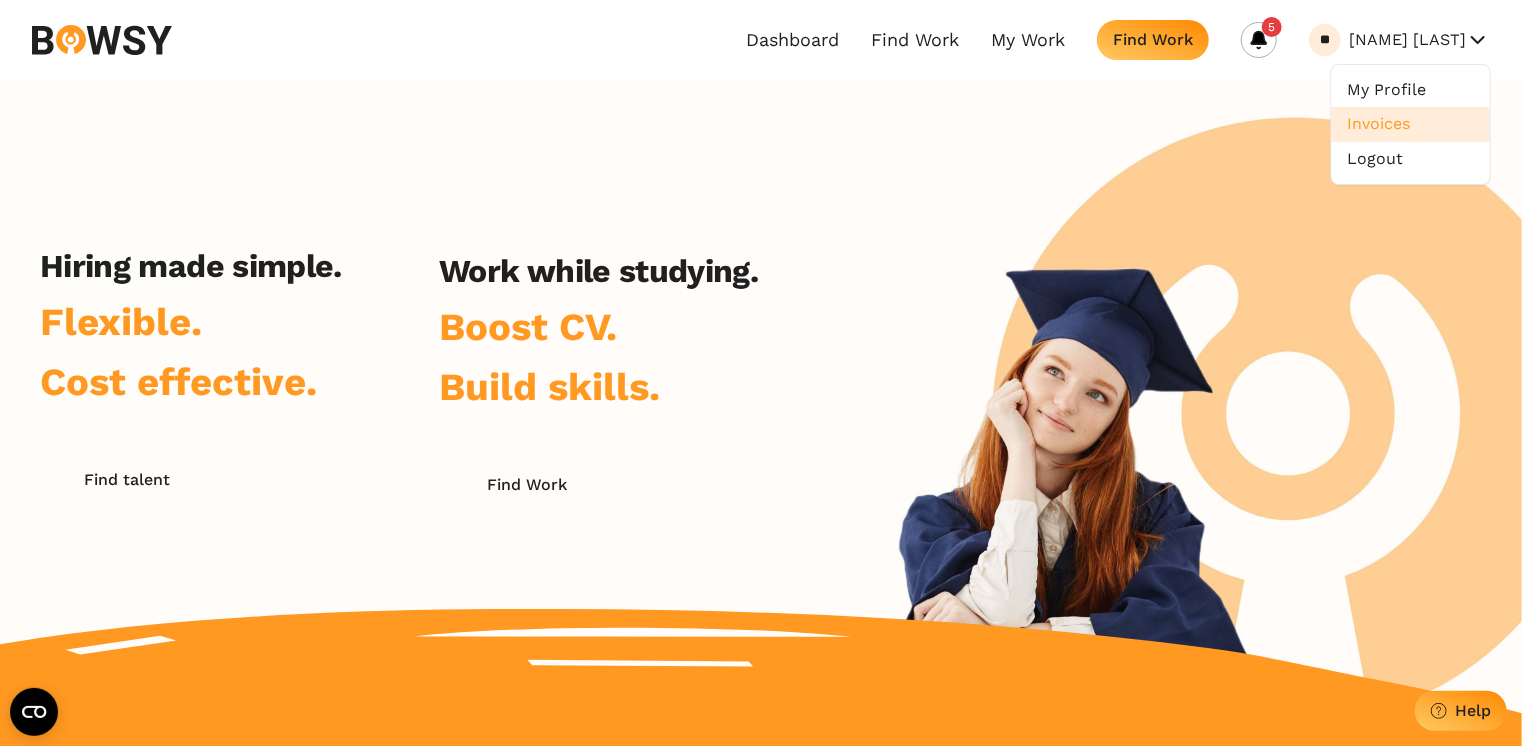 click on "Invoices" at bounding box center (1411, 124) 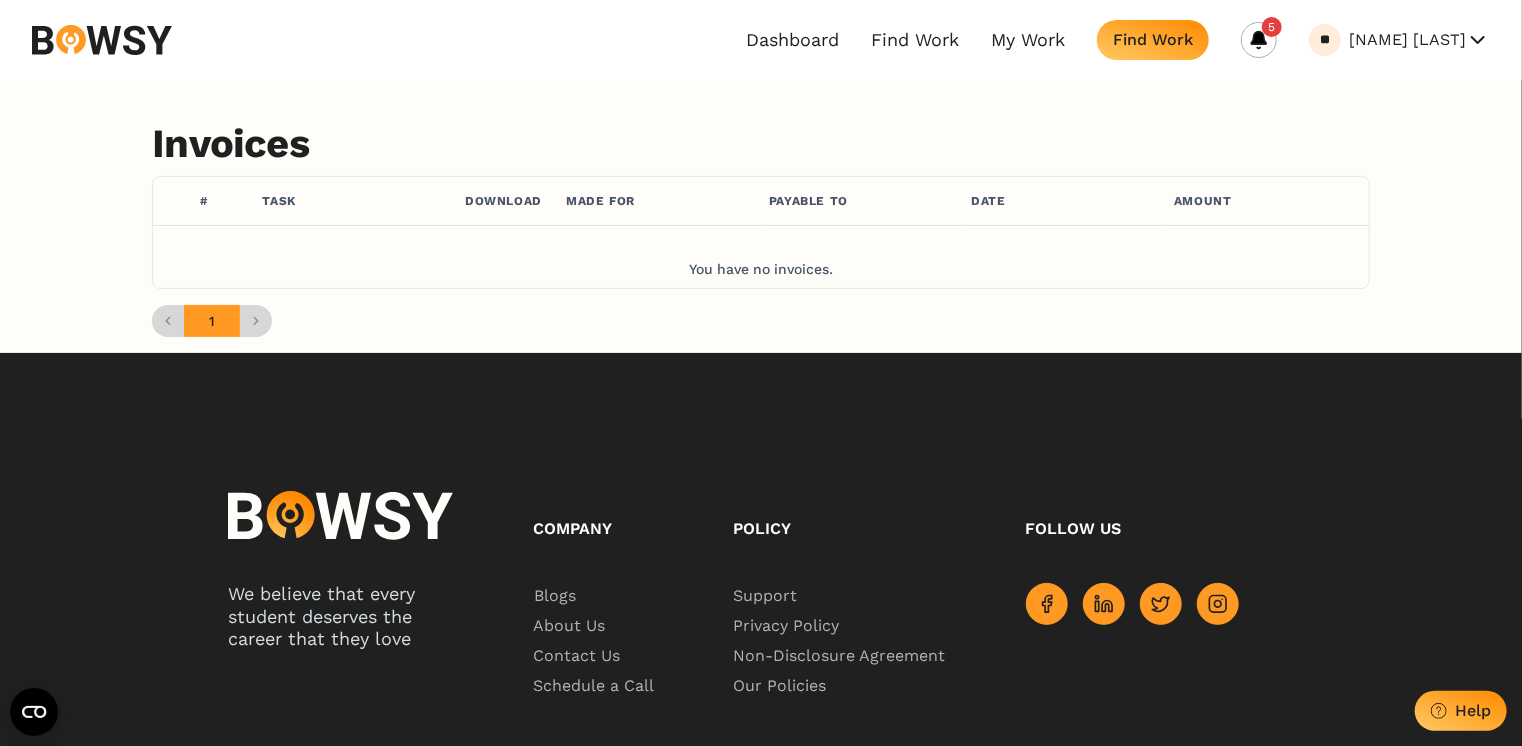 click on "You have no invoices." at bounding box center [761, 269] 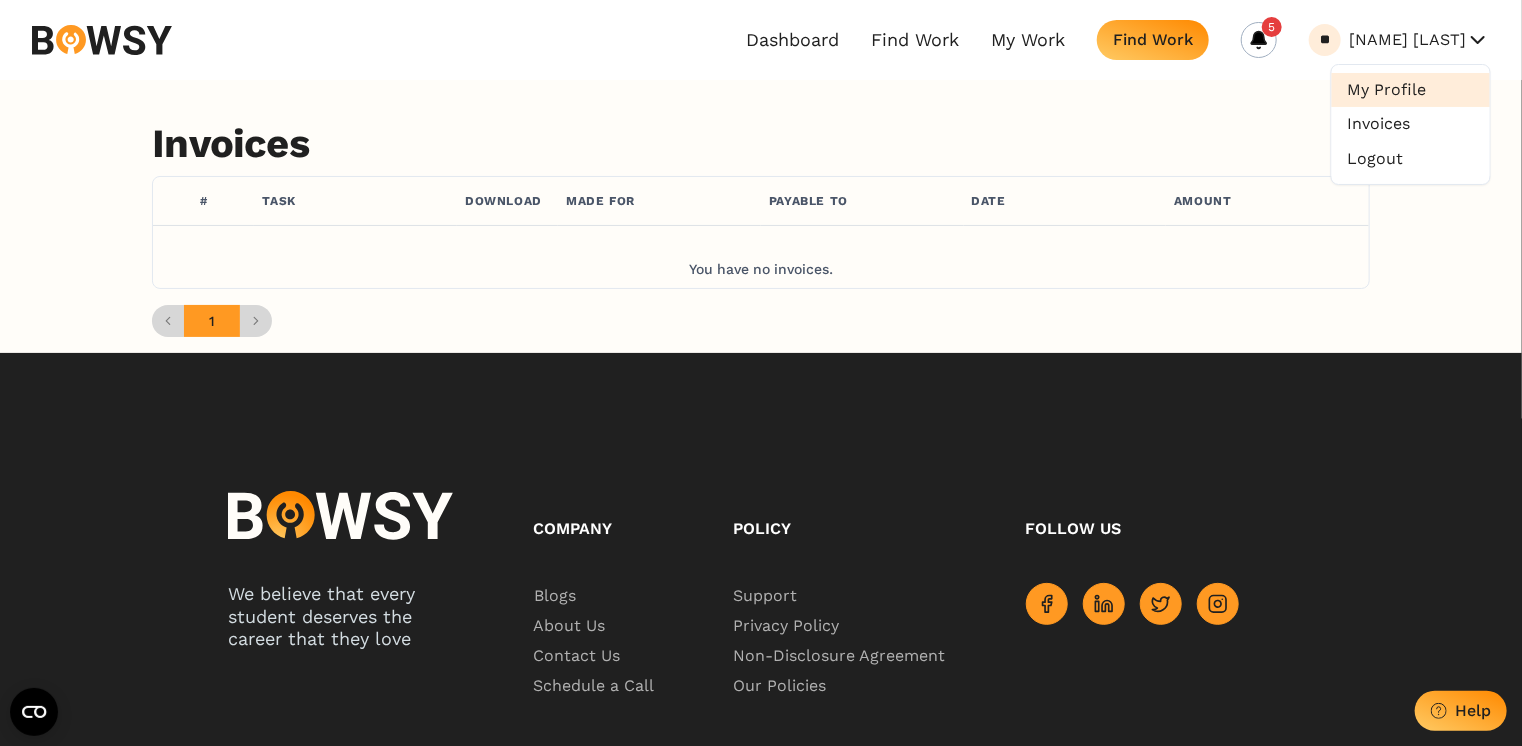 click on "My Profile" at bounding box center (1411, 90) 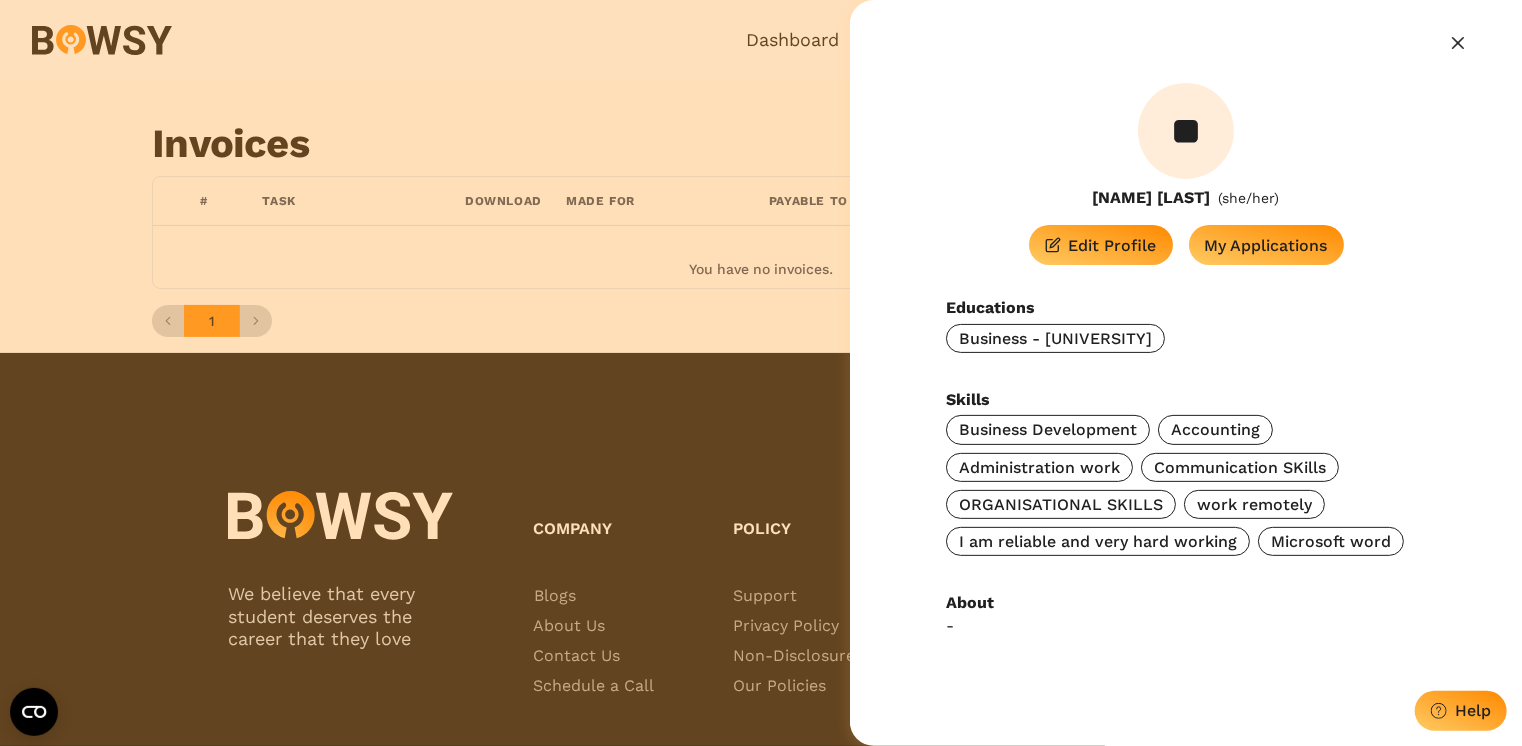 scroll, scrollTop: 0, scrollLeft: 0, axis: both 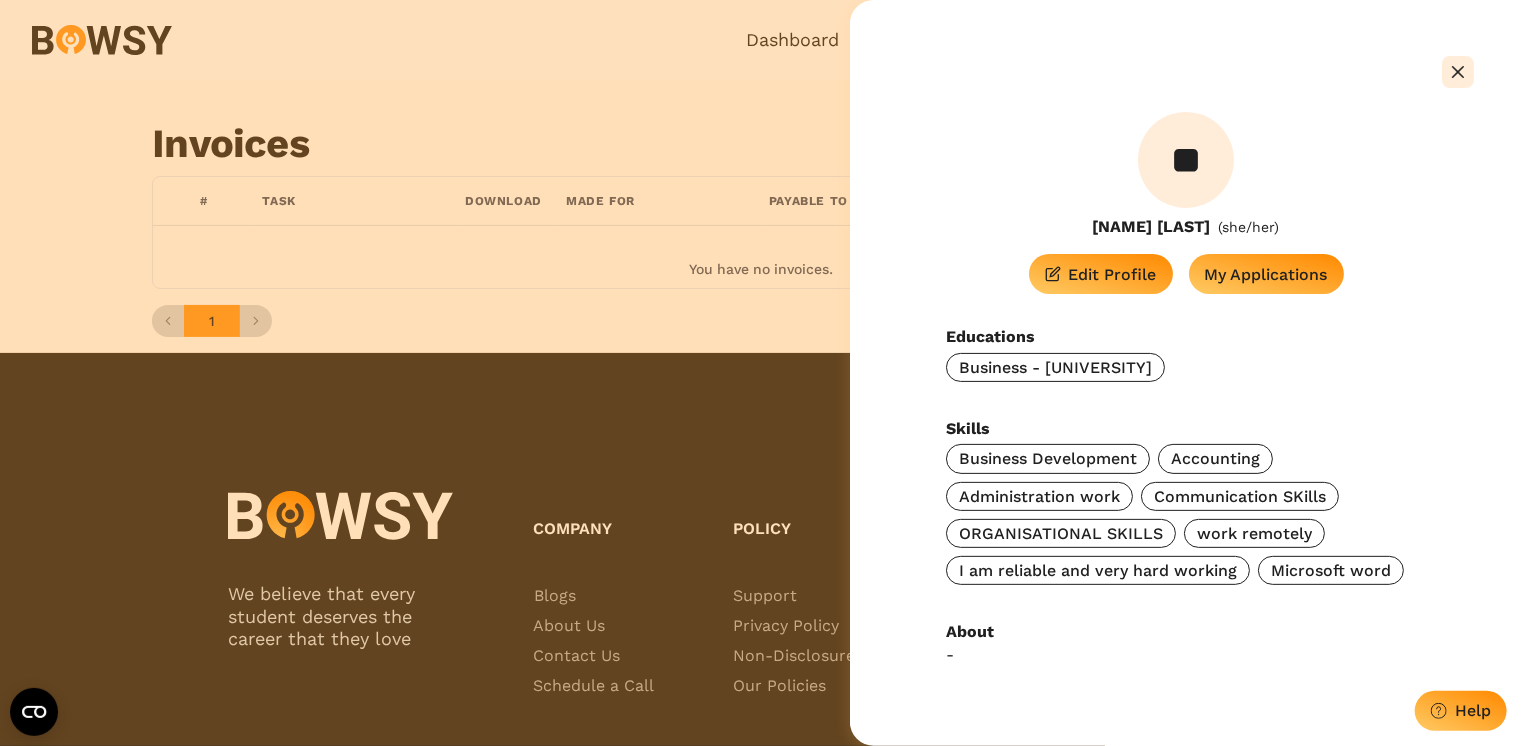 click 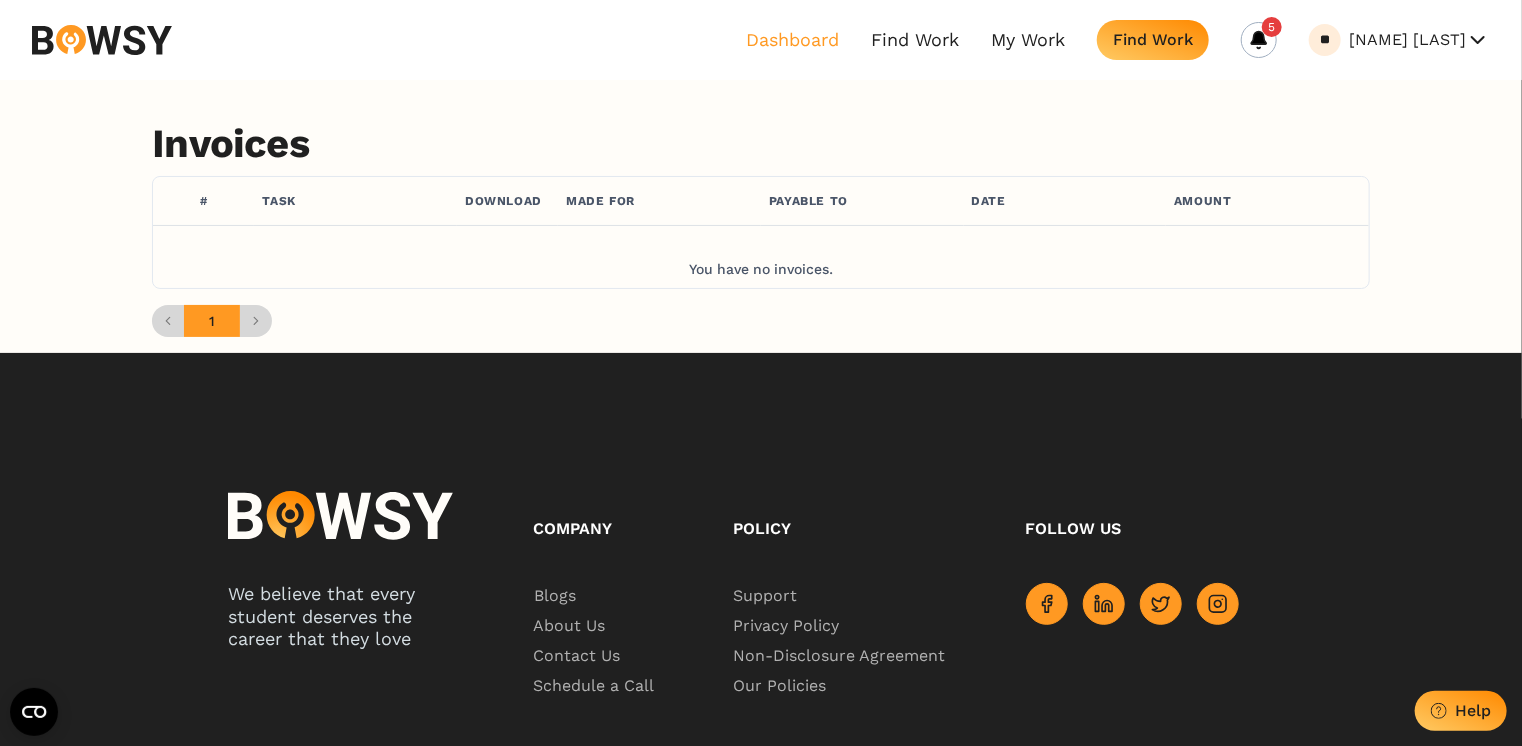 click on "Dashboard" at bounding box center (792, 40) 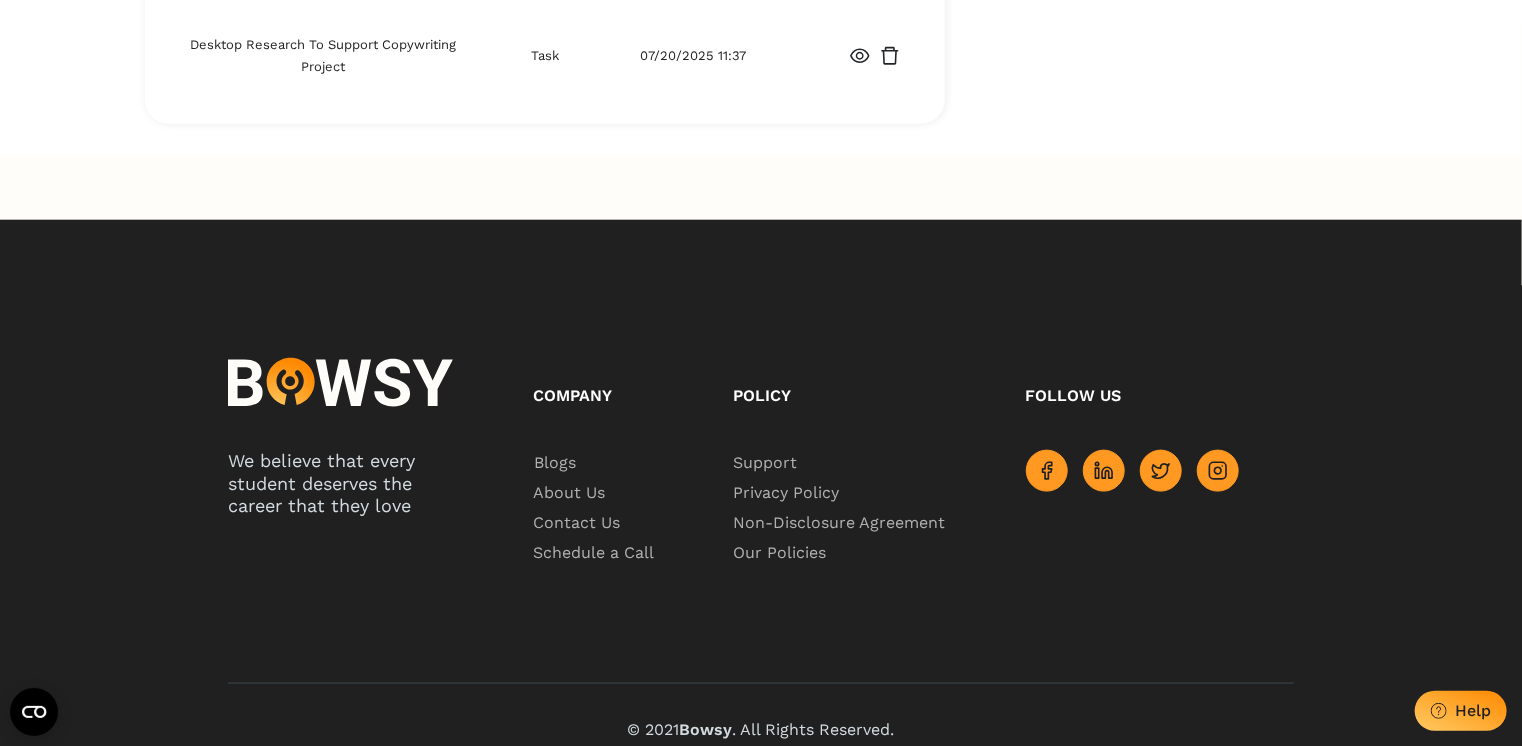 scroll, scrollTop: 1012, scrollLeft: 0, axis: vertical 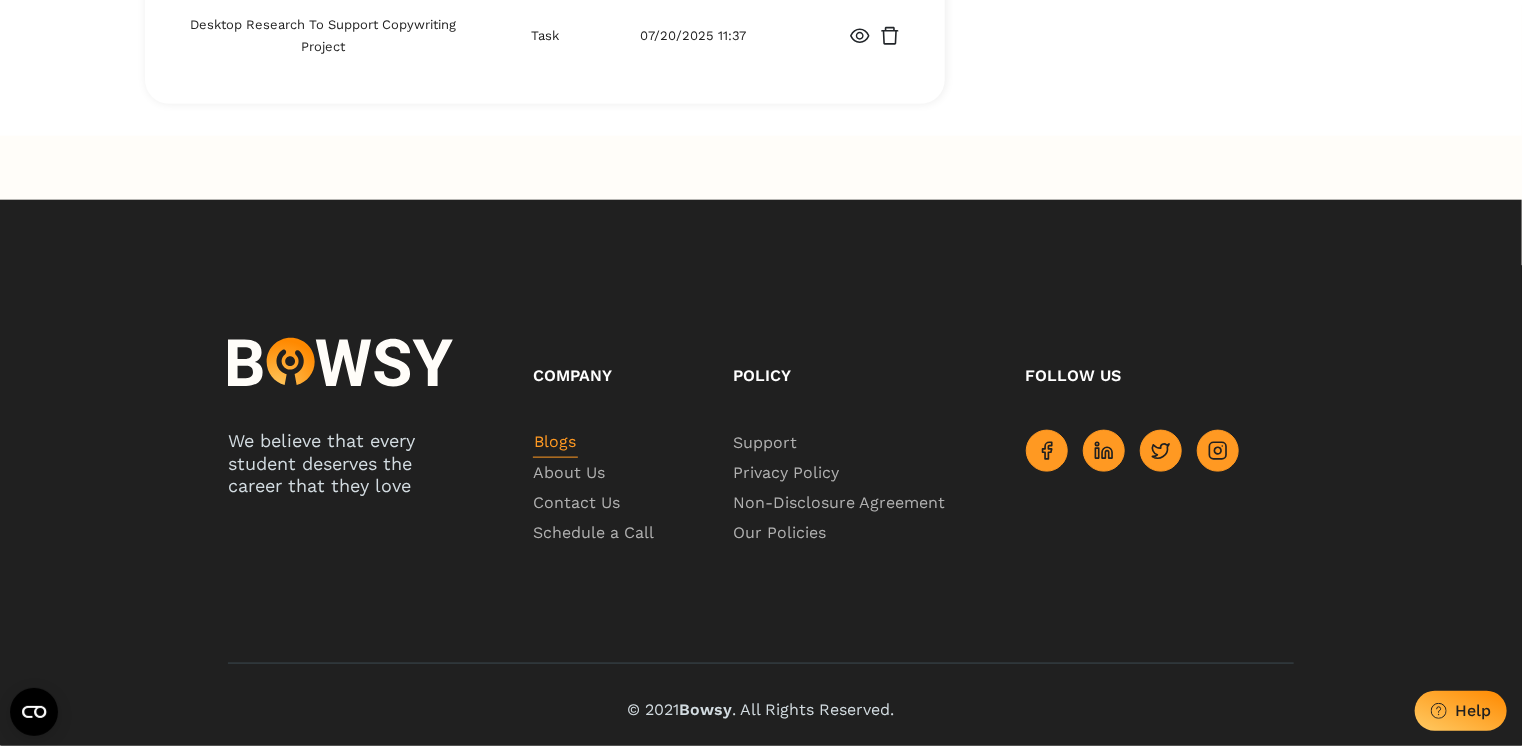 click on "Blogs" at bounding box center (555, 443) 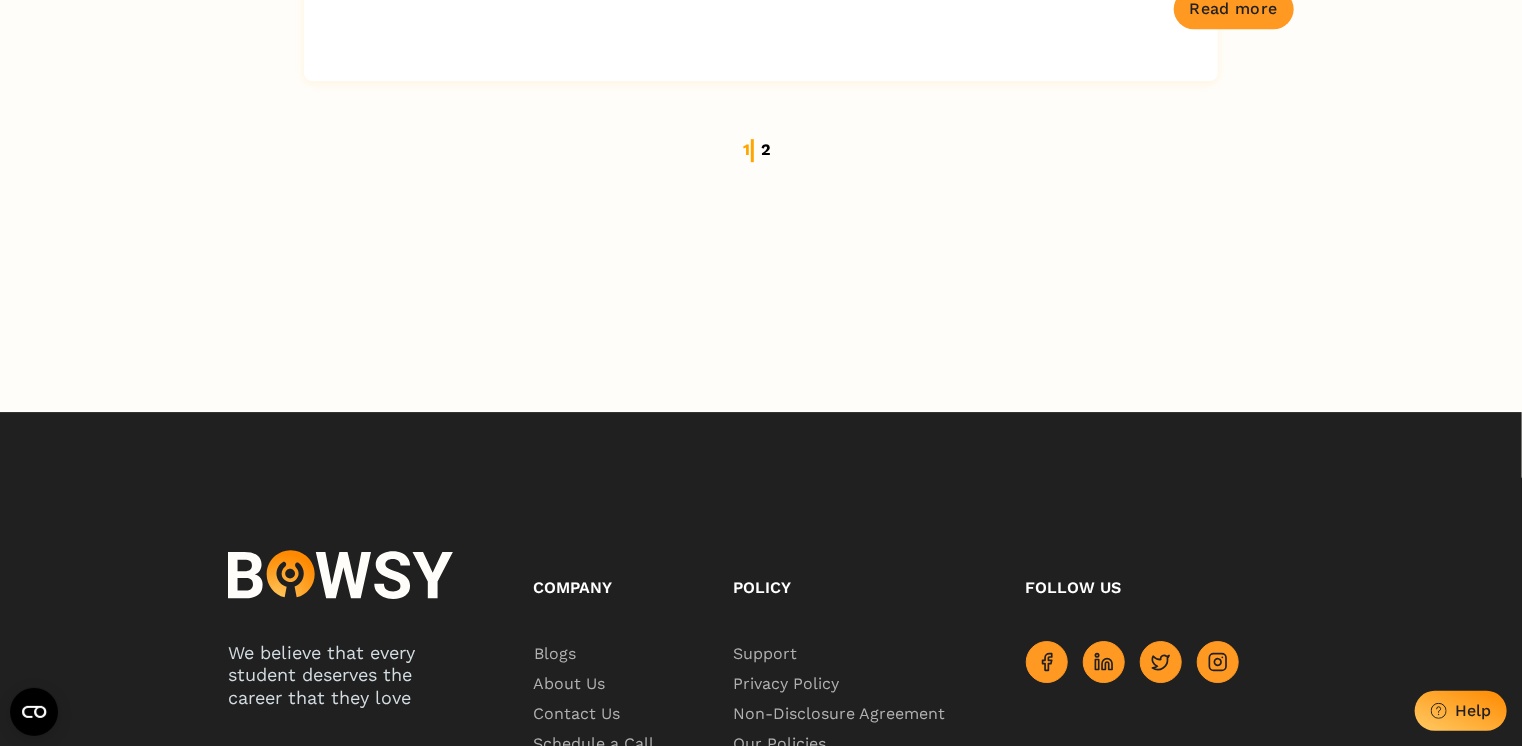 scroll, scrollTop: 3213, scrollLeft: 0, axis: vertical 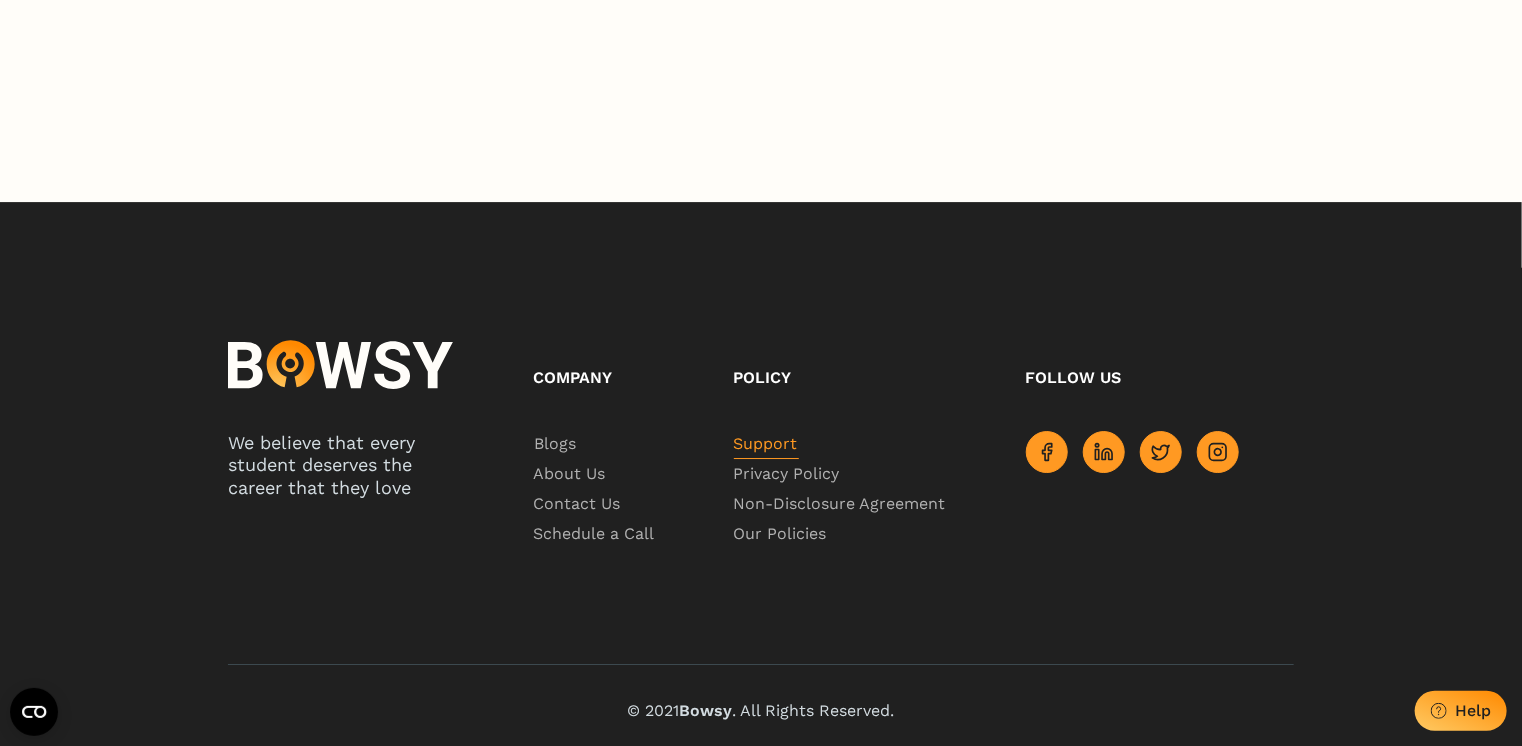 click on "Support" at bounding box center (766, 444) 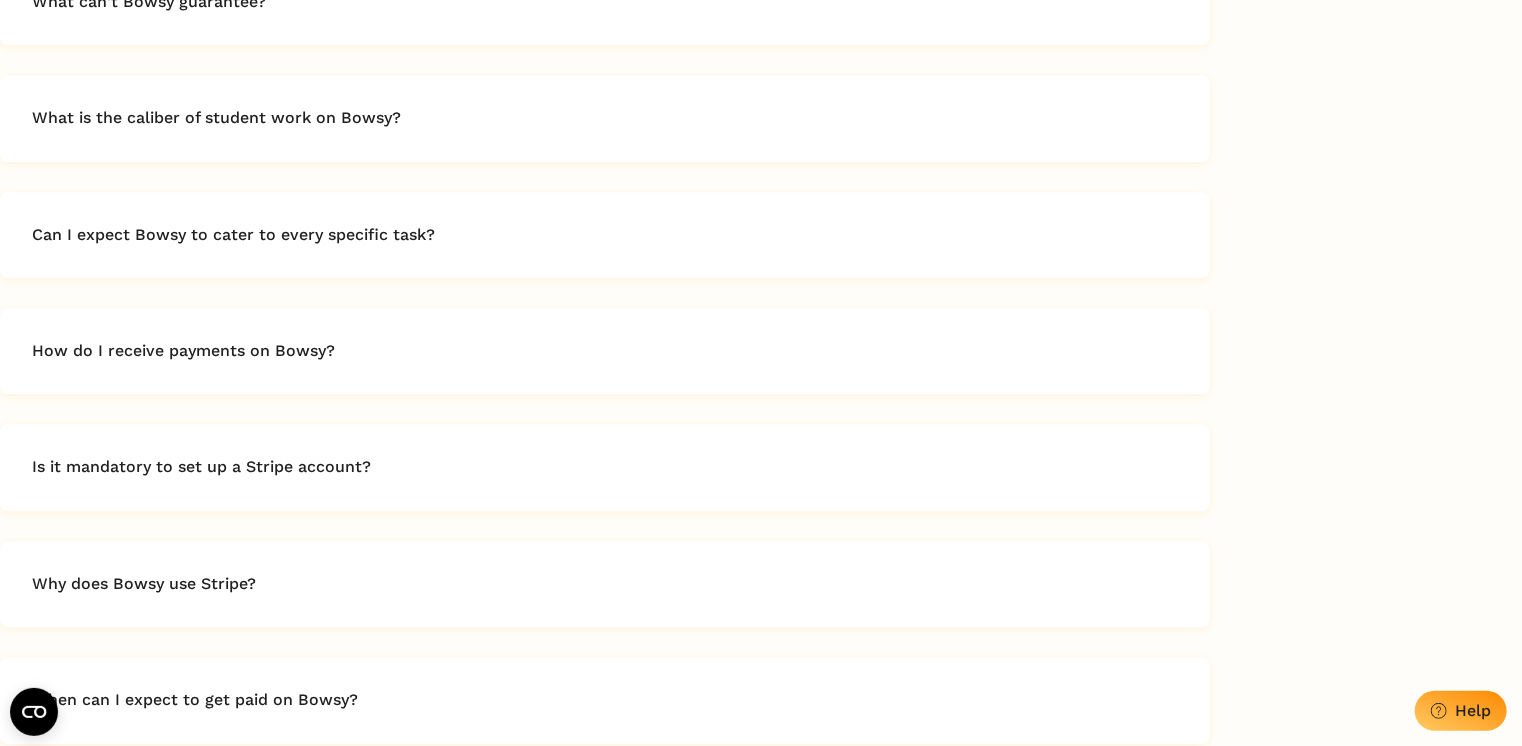 scroll, scrollTop: 2555, scrollLeft: 0, axis: vertical 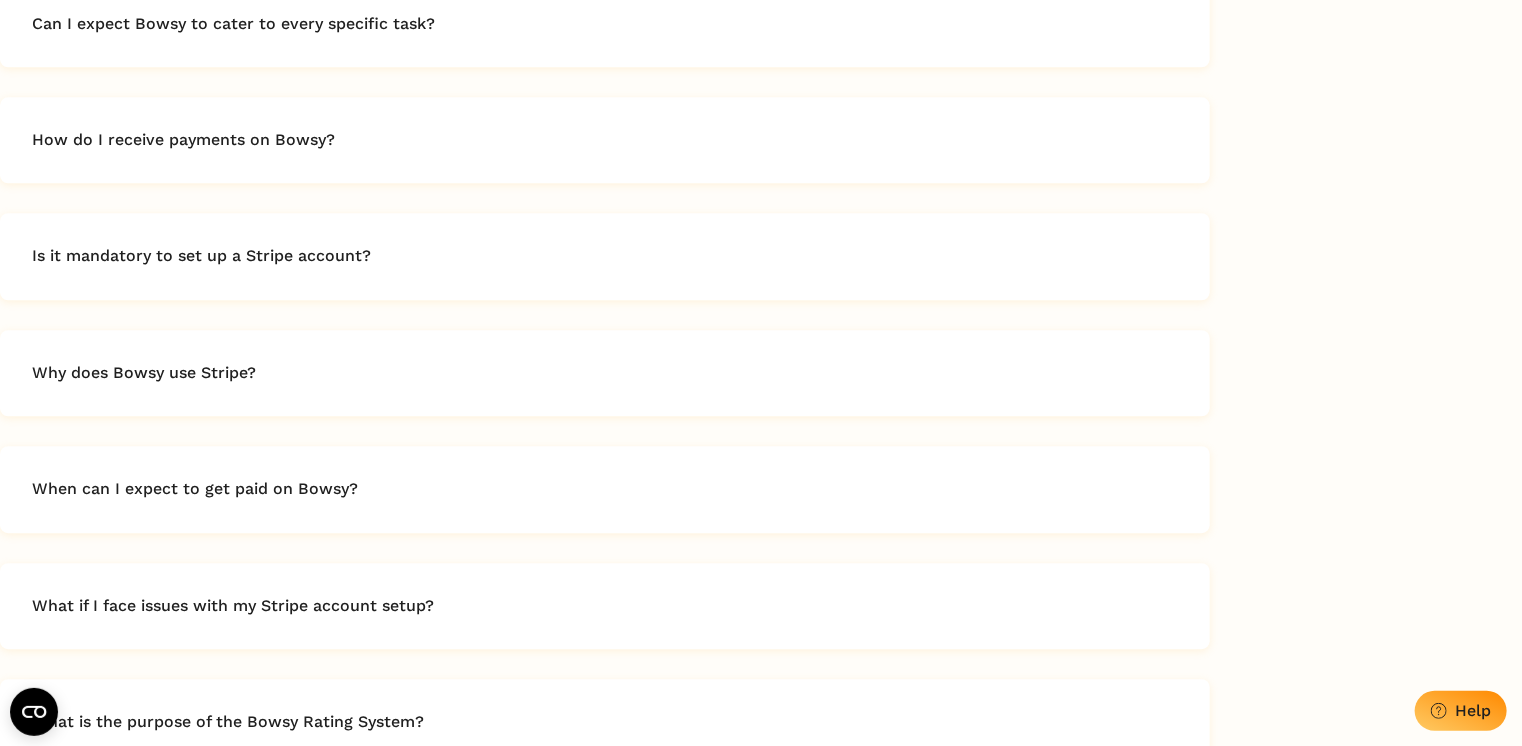 click on "How do I receive payments on Bowsy?" at bounding box center [183, 140] 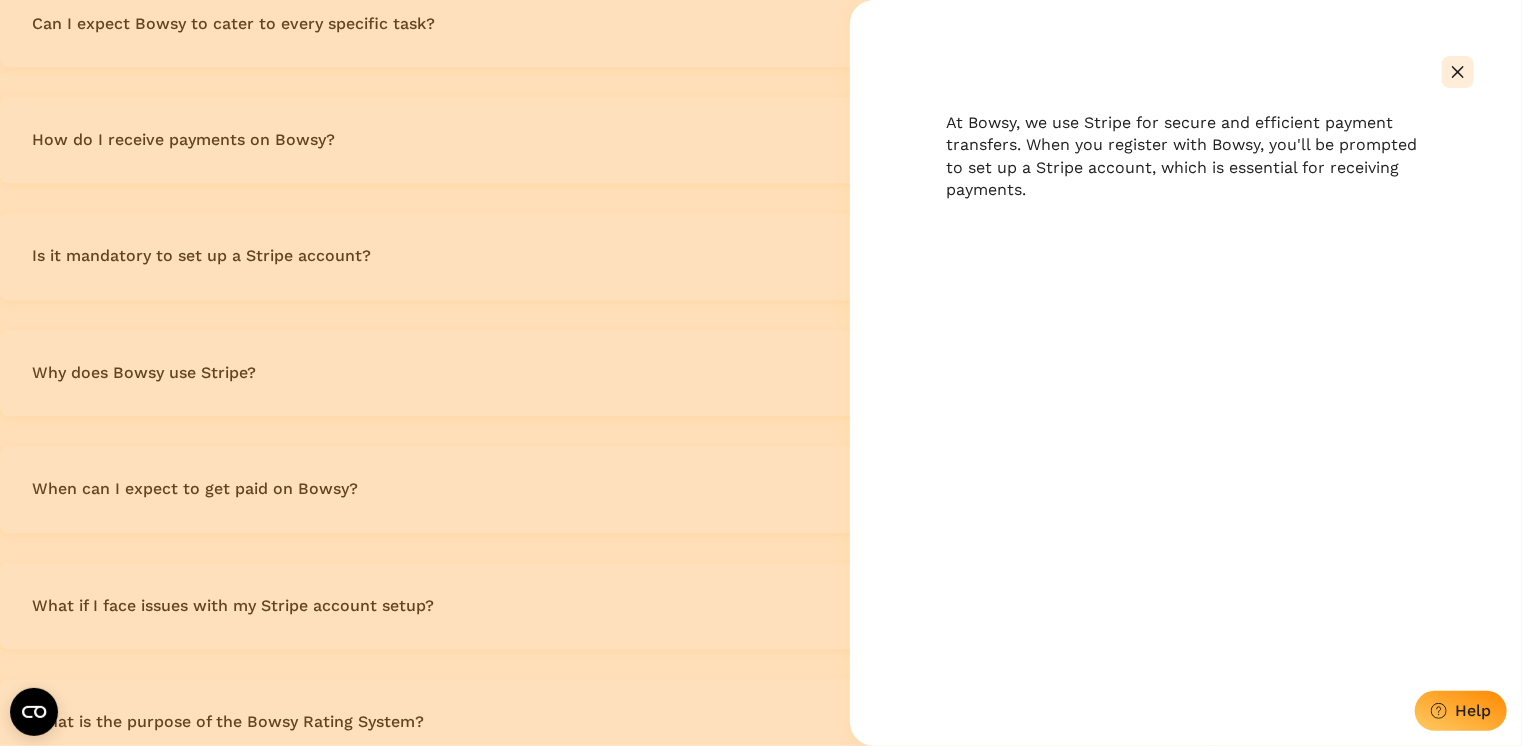 click 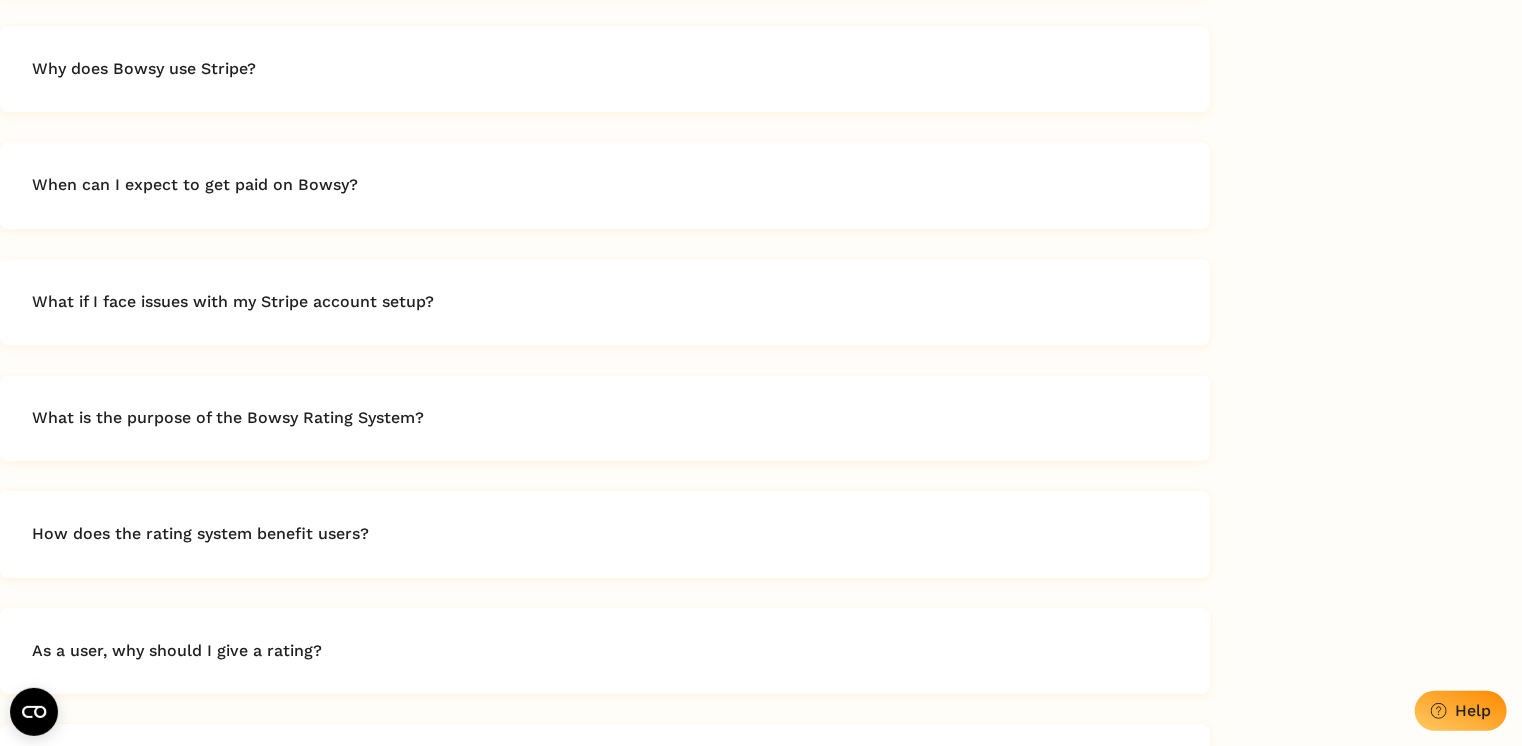 scroll, scrollTop: 2860, scrollLeft: 0, axis: vertical 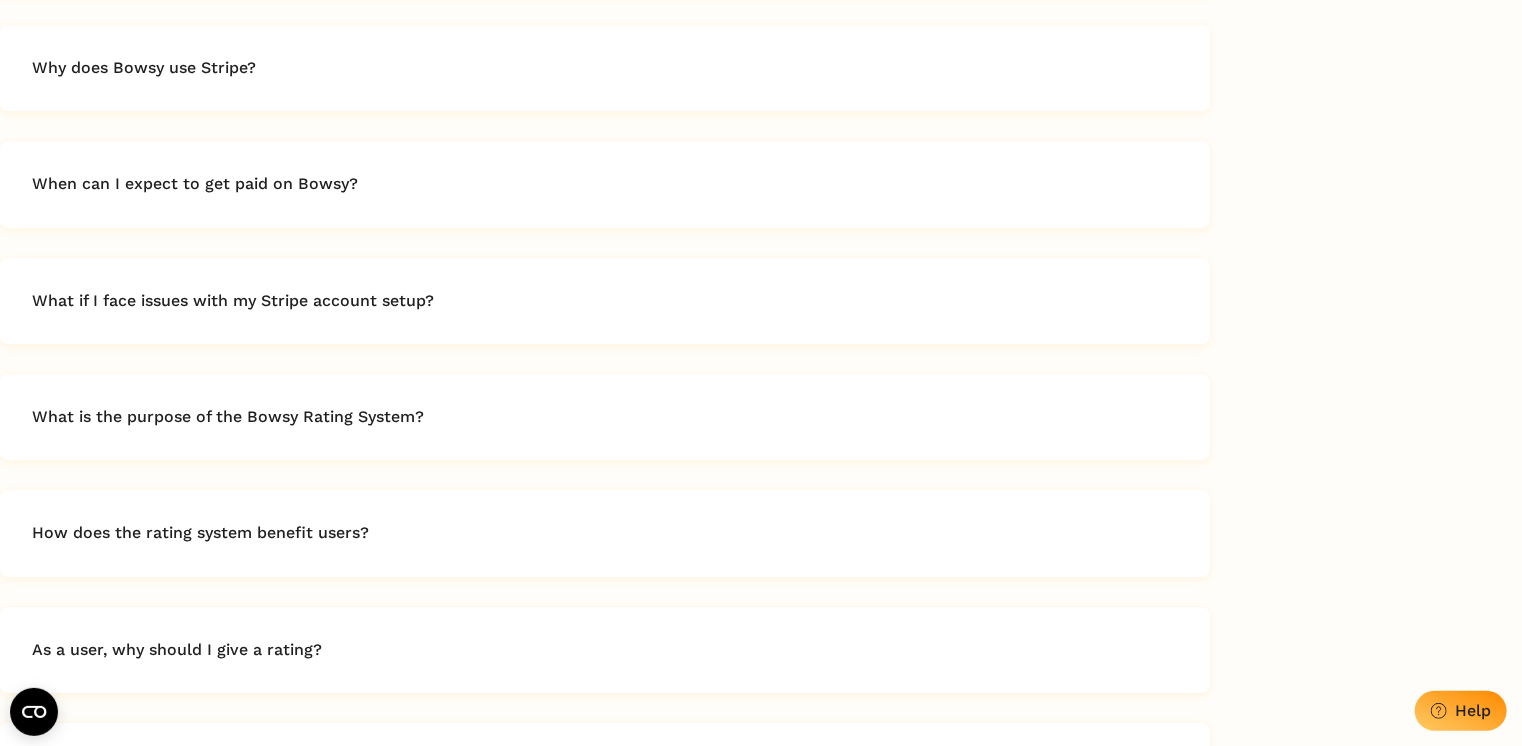 click on "When can I expect to get paid on Bowsy?" at bounding box center [195, 184] 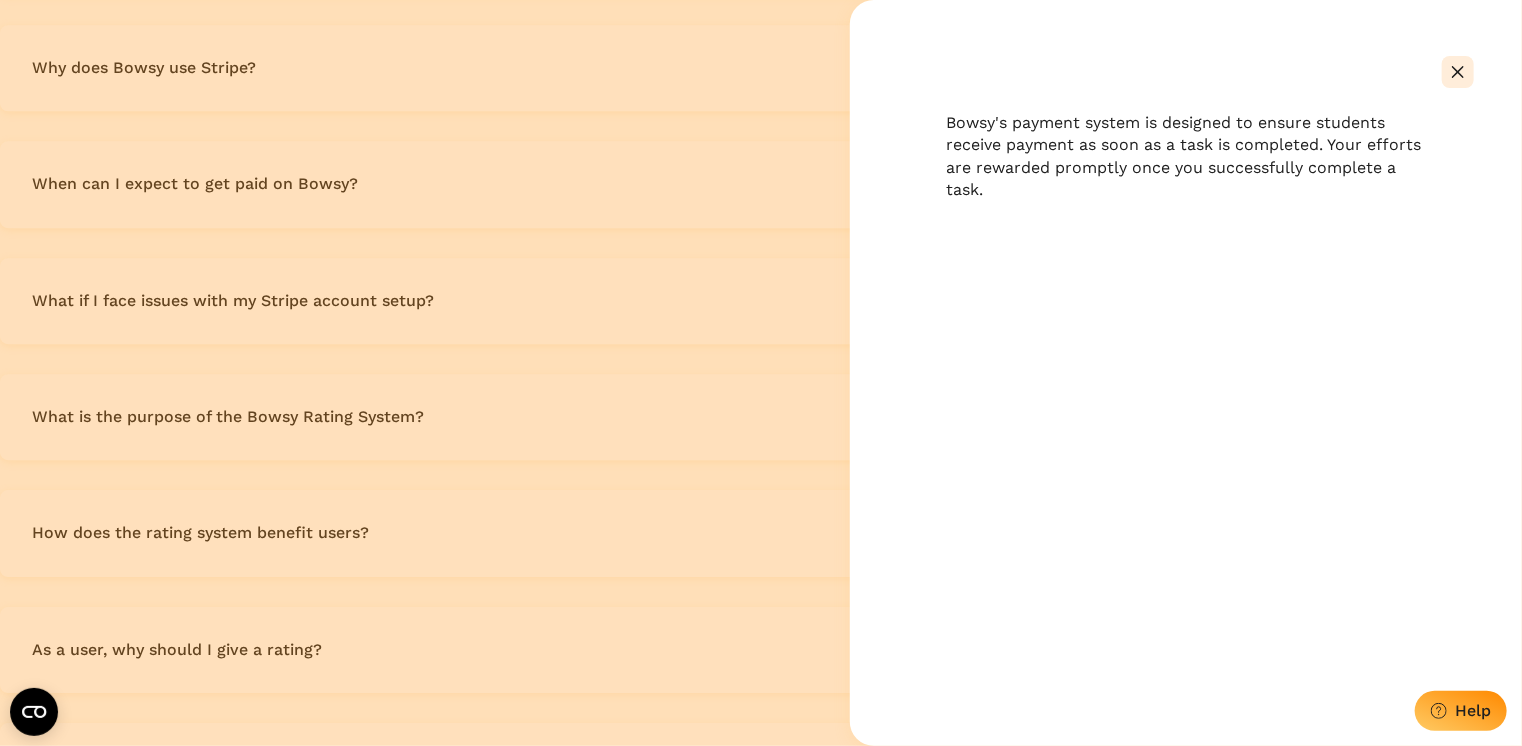 click 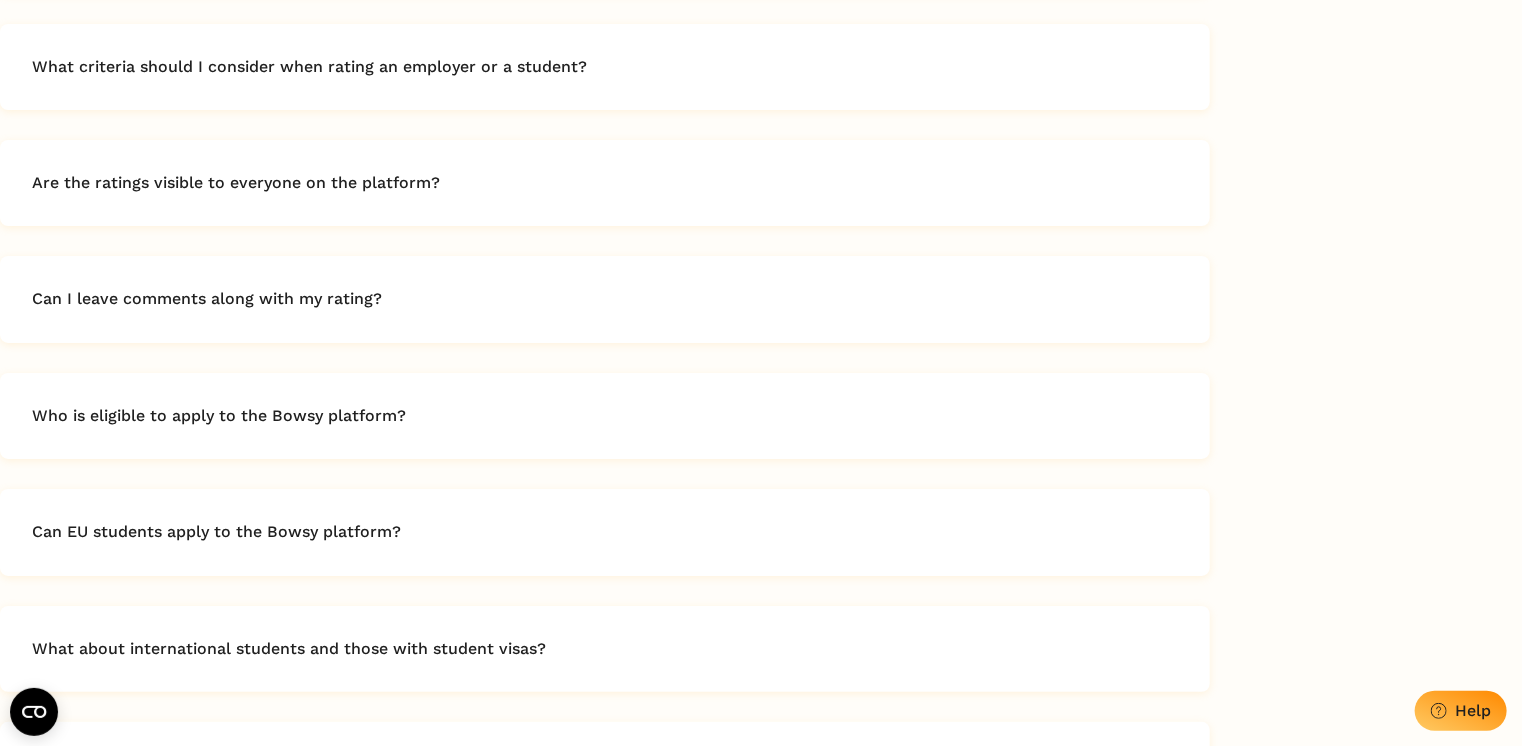 scroll, scrollTop: 3678, scrollLeft: 0, axis: vertical 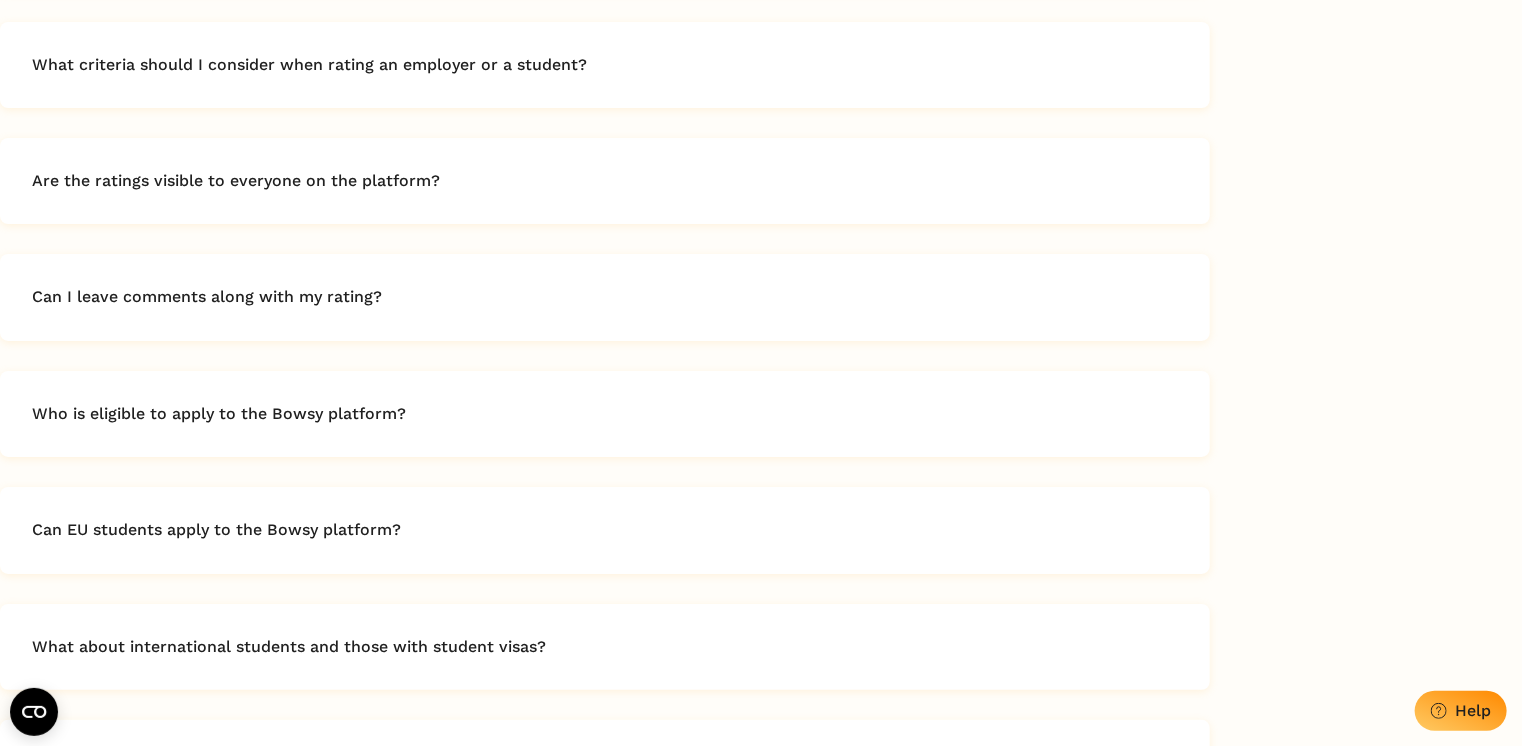 click on "Are the ratings visible to everyone on the platform?" at bounding box center [236, 181] 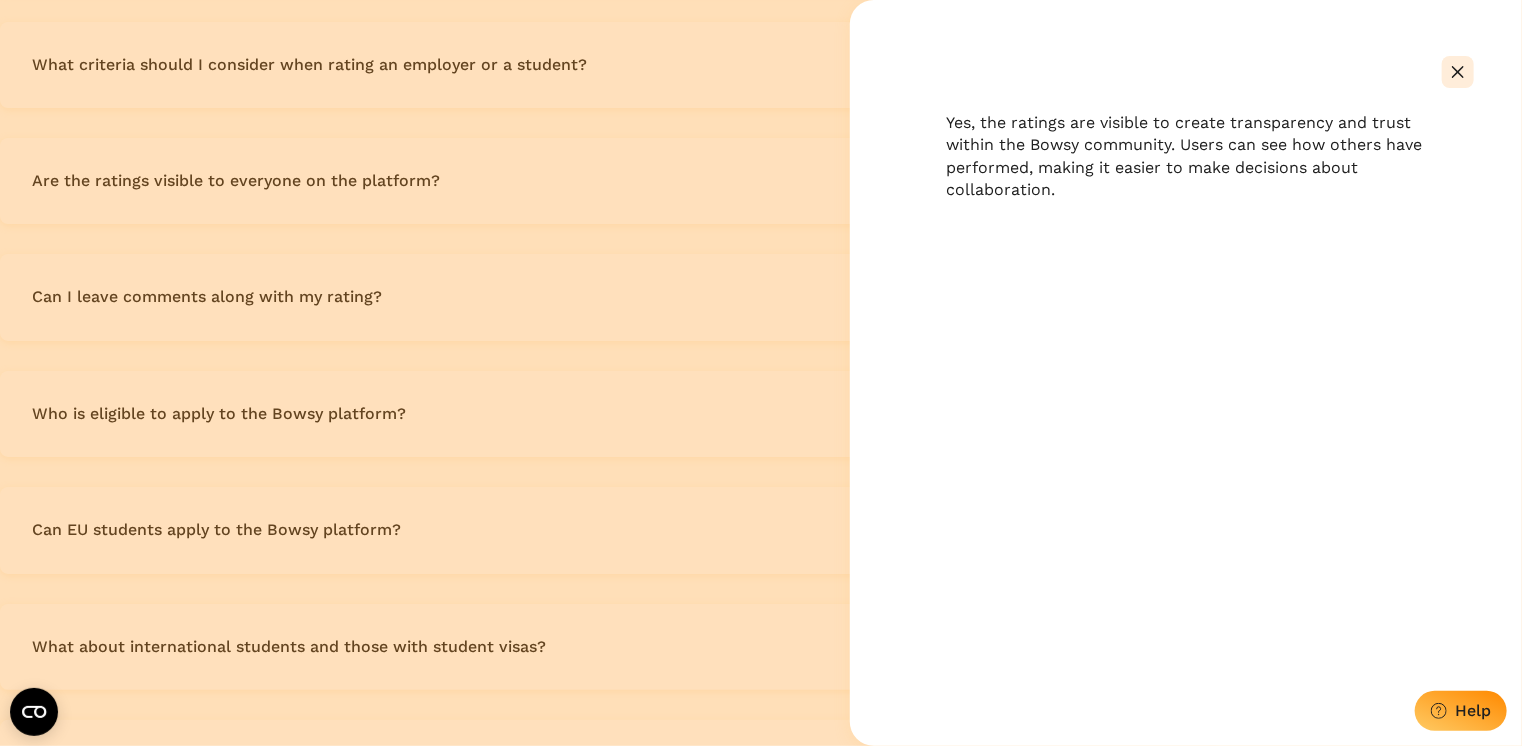 click 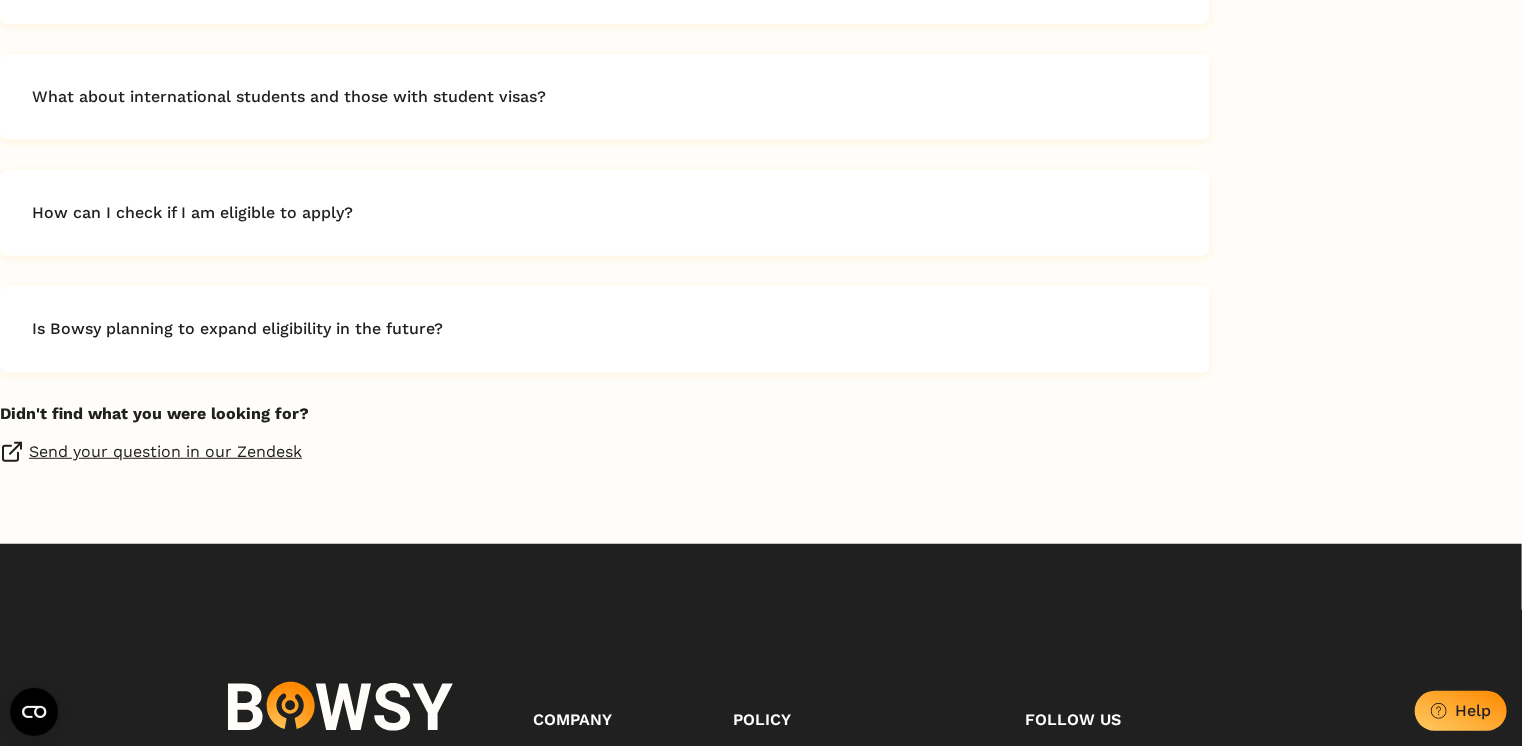 scroll, scrollTop: 4236, scrollLeft: 0, axis: vertical 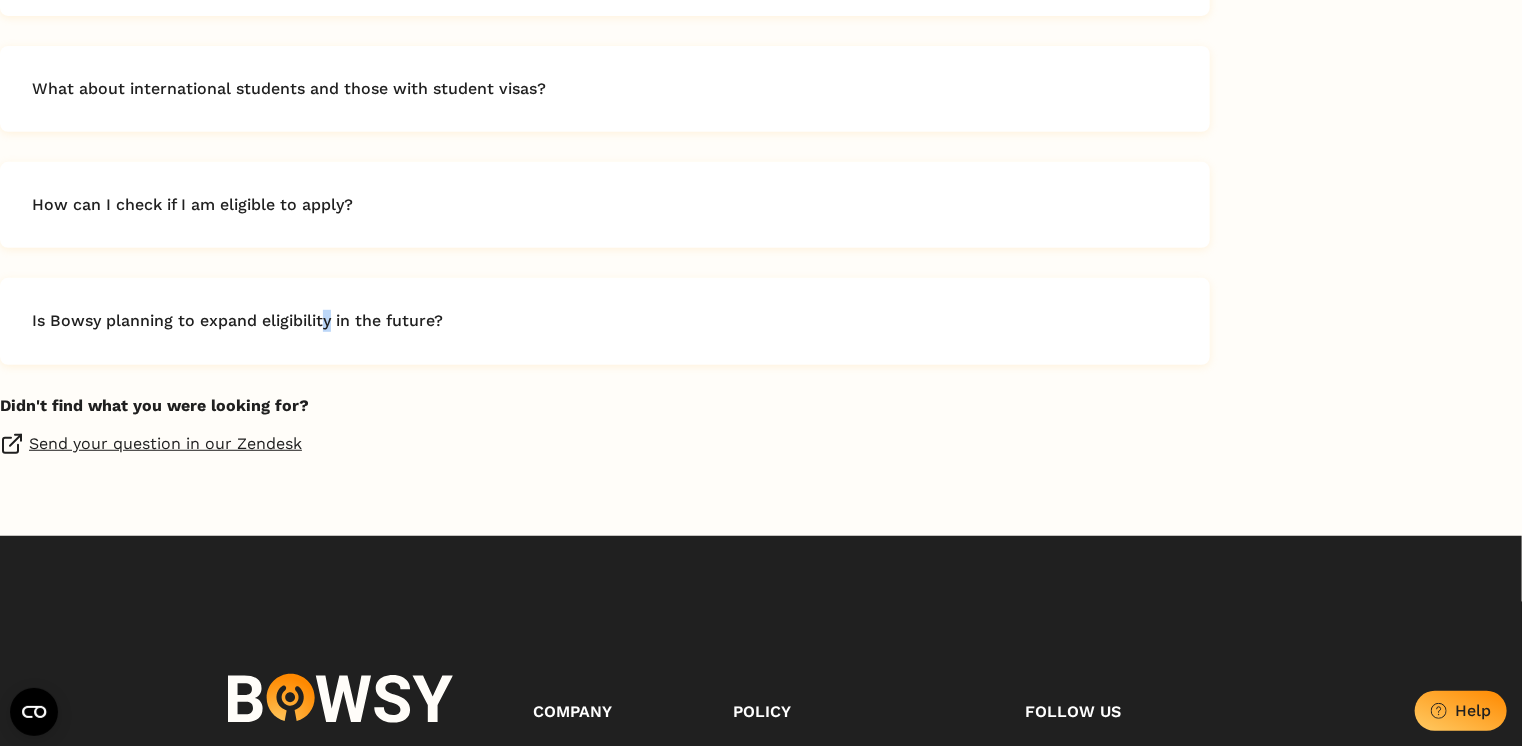 drag, startPoint x: 710, startPoint y: 314, endPoint x: 327, endPoint y: 321, distance: 383.06396 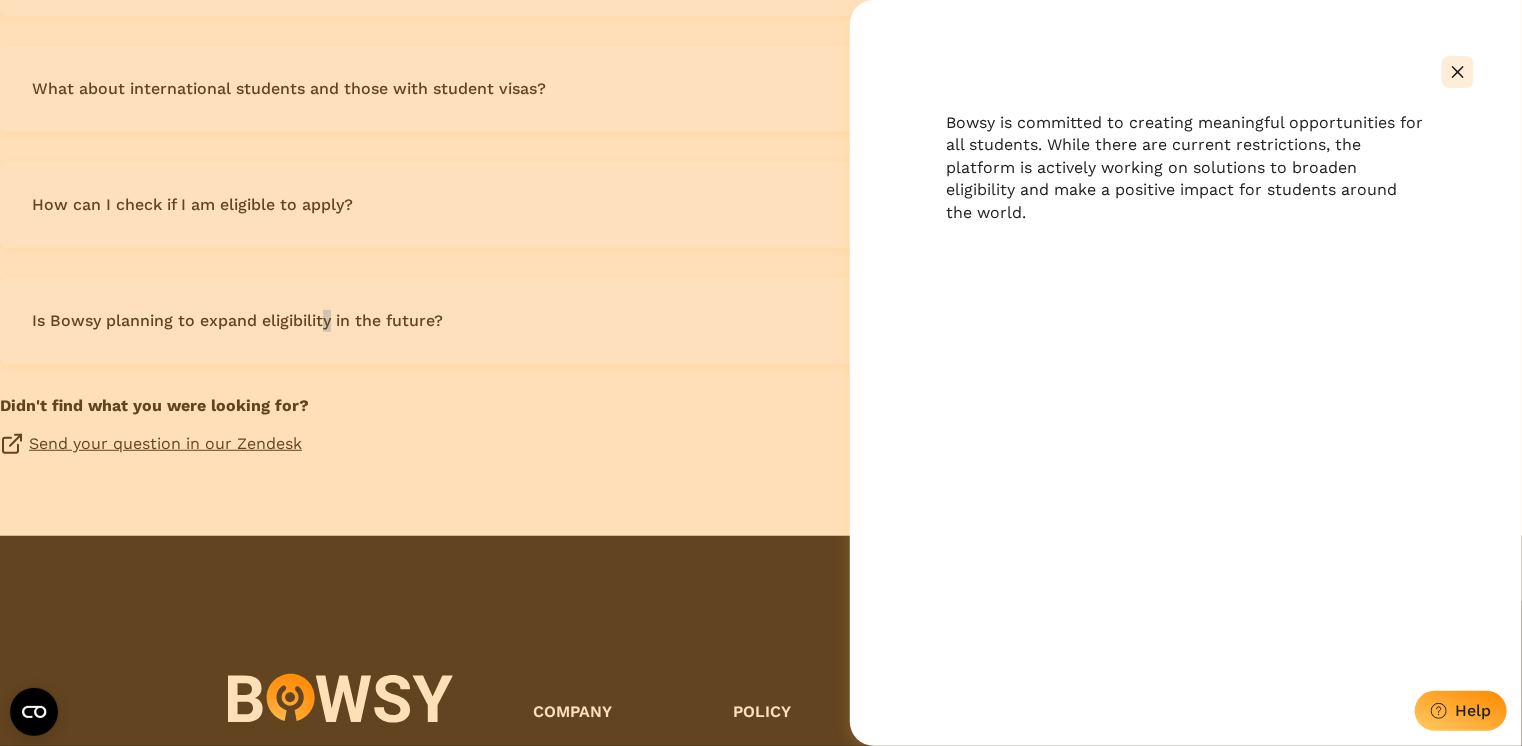 click 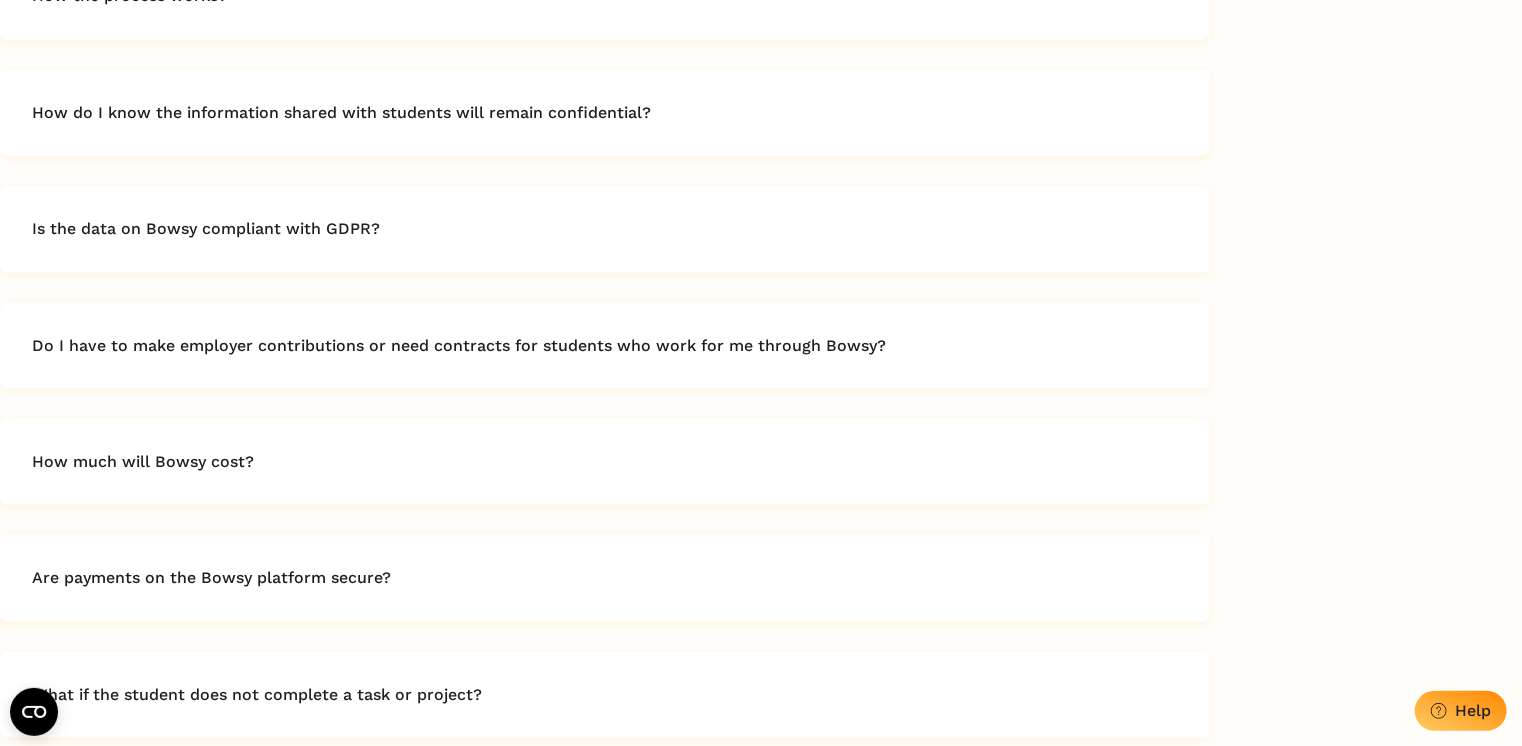 scroll, scrollTop: 0, scrollLeft: 0, axis: both 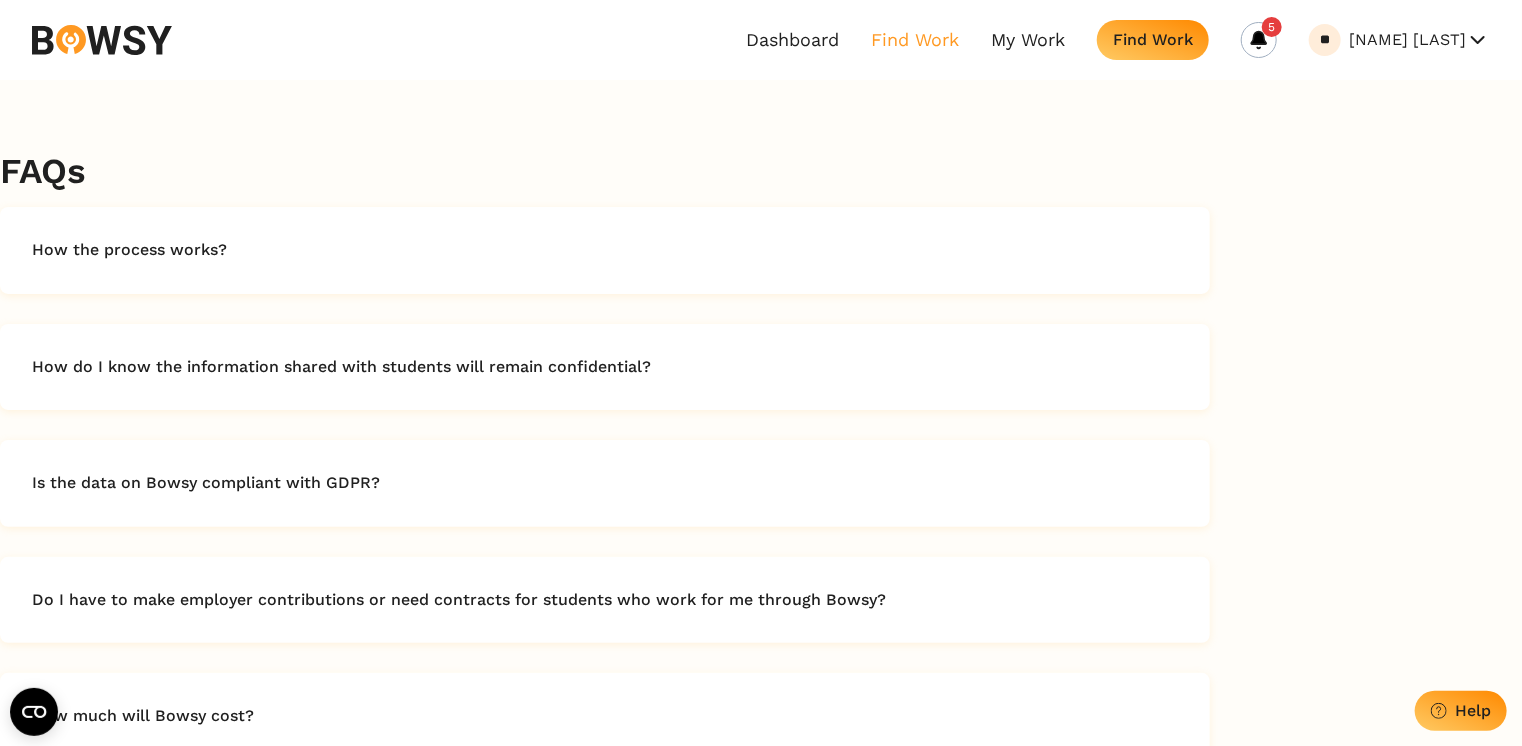 click on "Find Work" at bounding box center (915, 40) 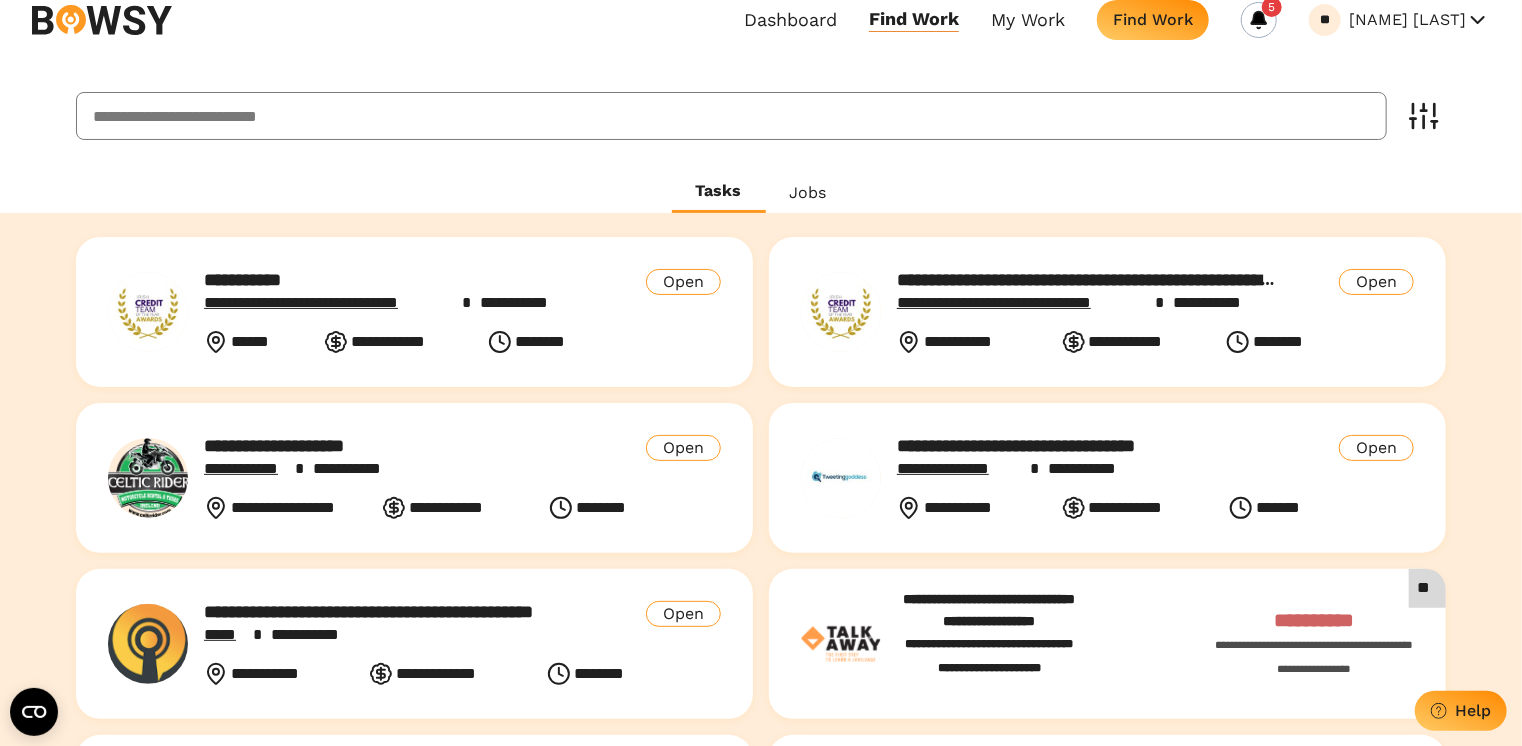 scroll, scrollTop: 0, scrollLeft: 0, axis: both 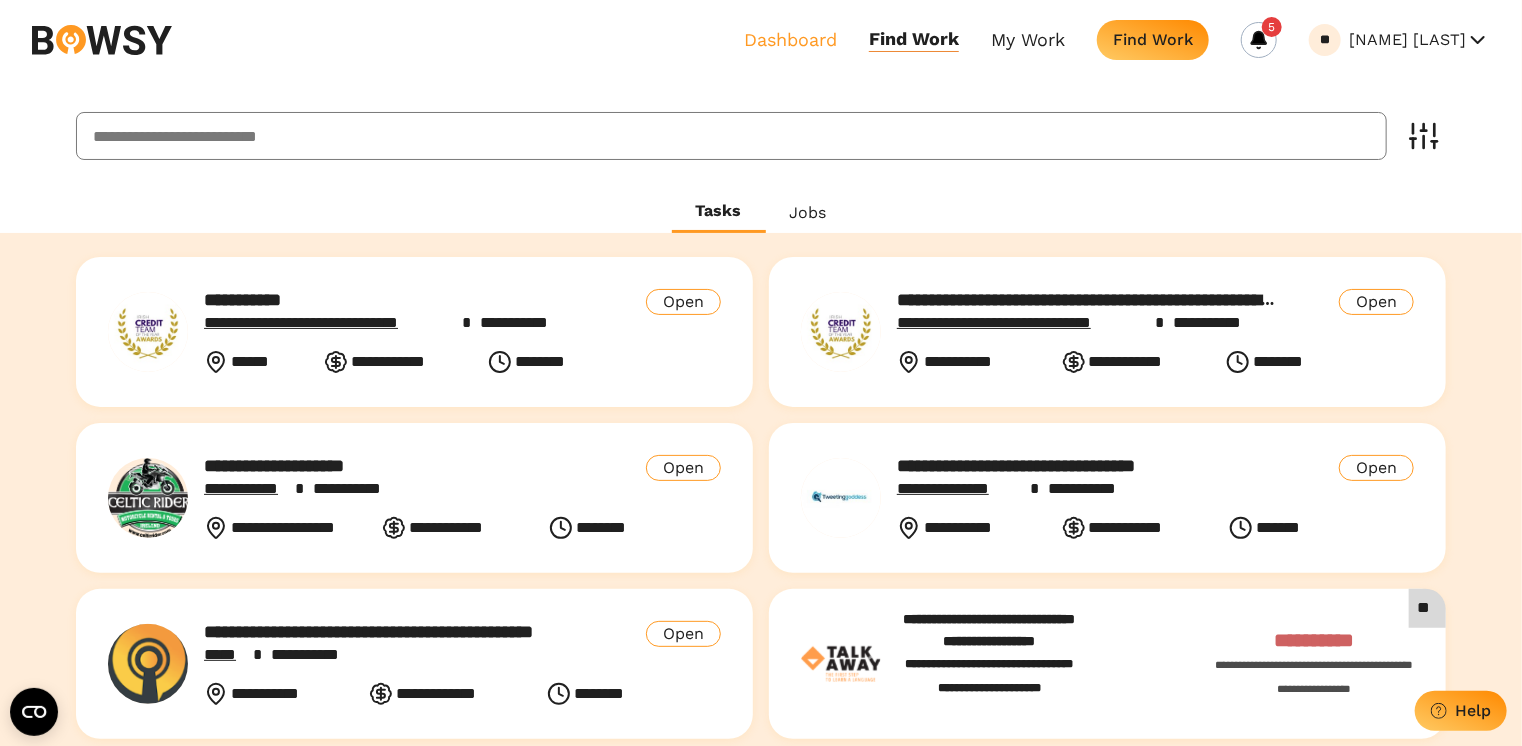 click on "Dashboard" at bounding box center (790, 39) 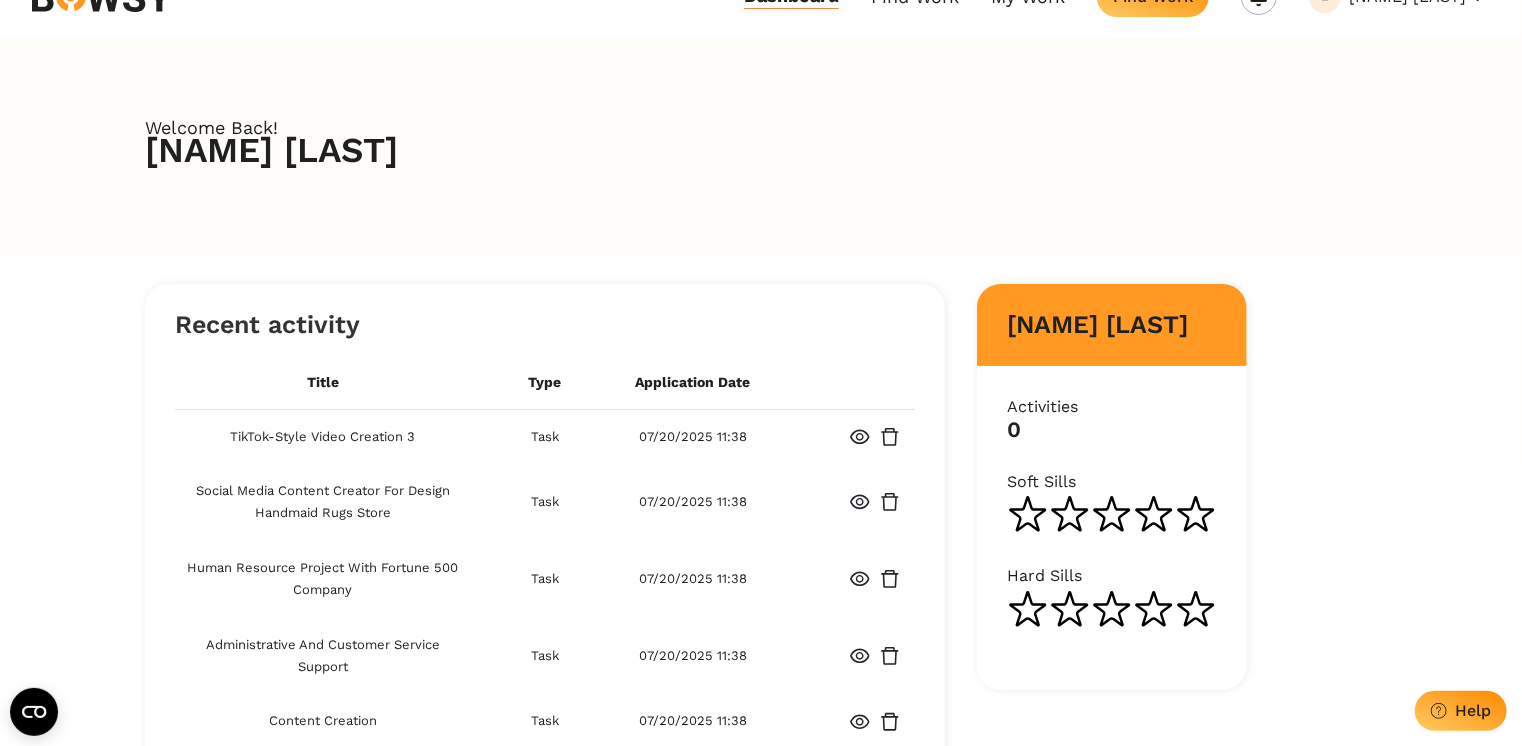 scroll, scrollTop: 0, scrollLeft: 0, axis: both 